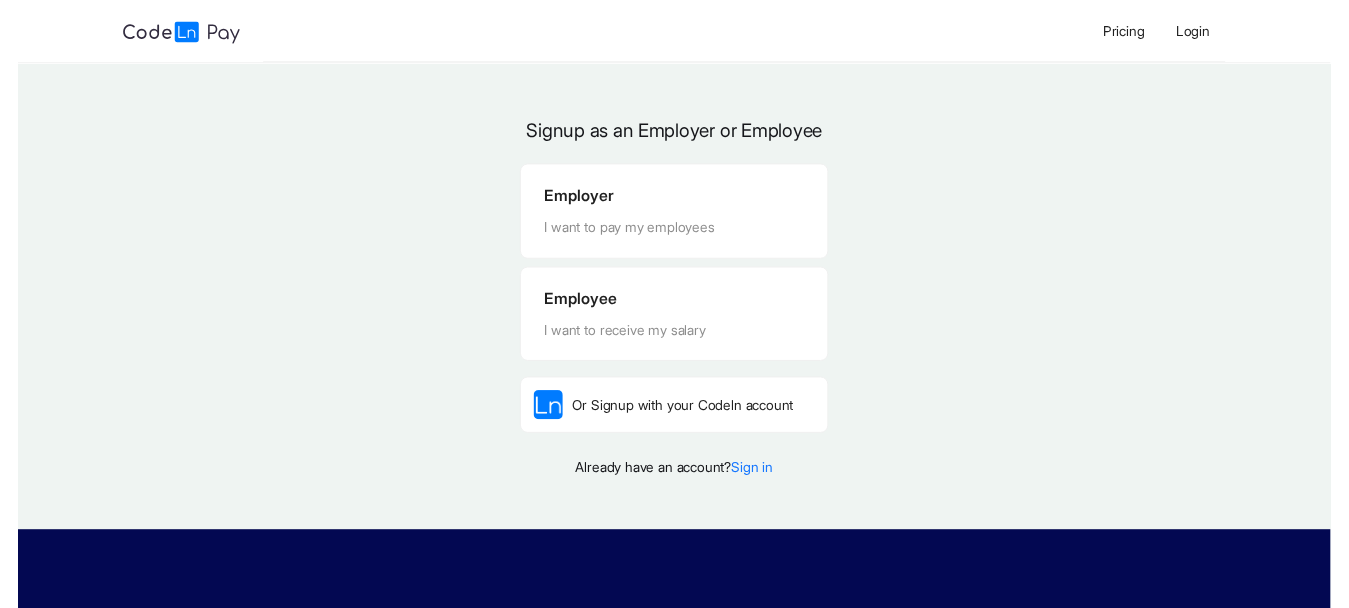 scroll, scrollTop: 0, scrollLeft: 0, axis: both 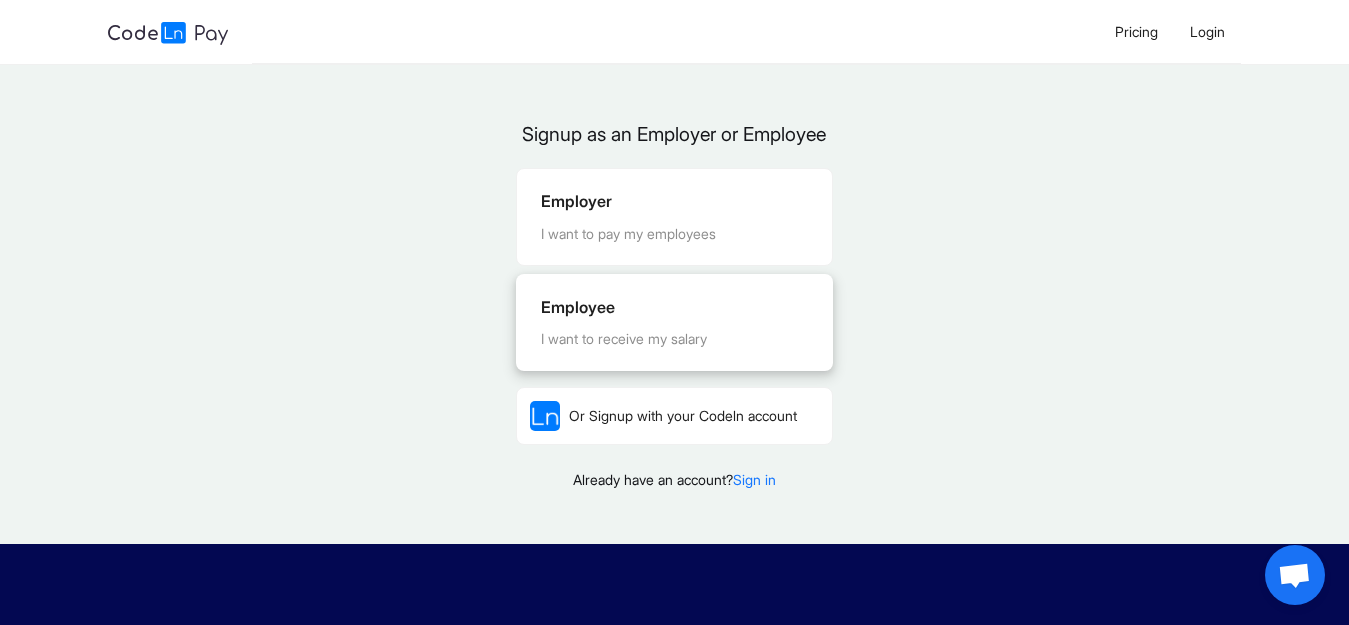 click on "Employee I want to receive my salary" at bounding box center [674, 322] 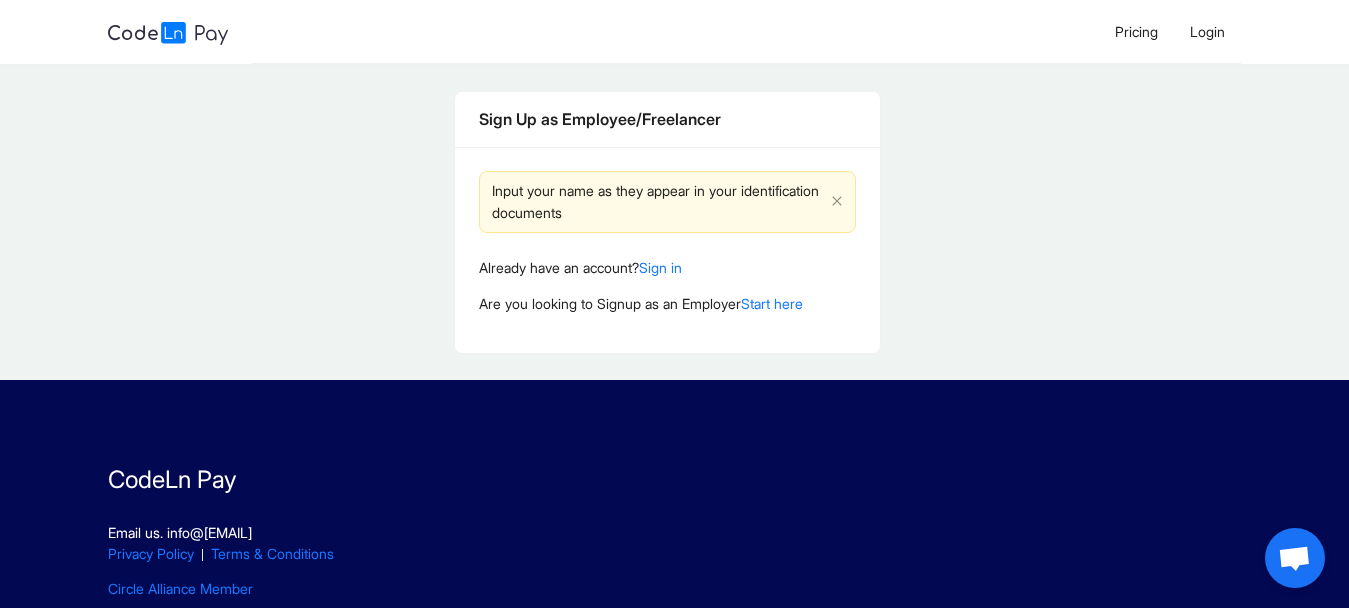click on "Input your name as they appear in your identification documents" at bounding box center [657, 202] 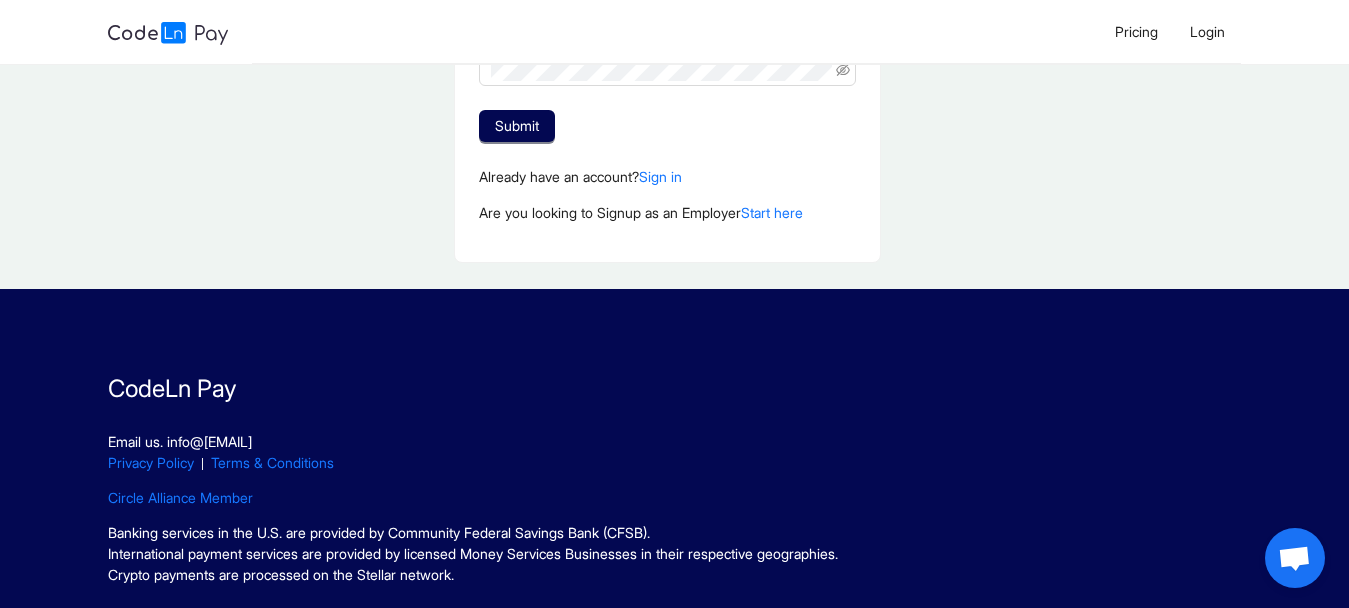scroll, scrollTop: 629, scrollLeft: 0, axis: vertical 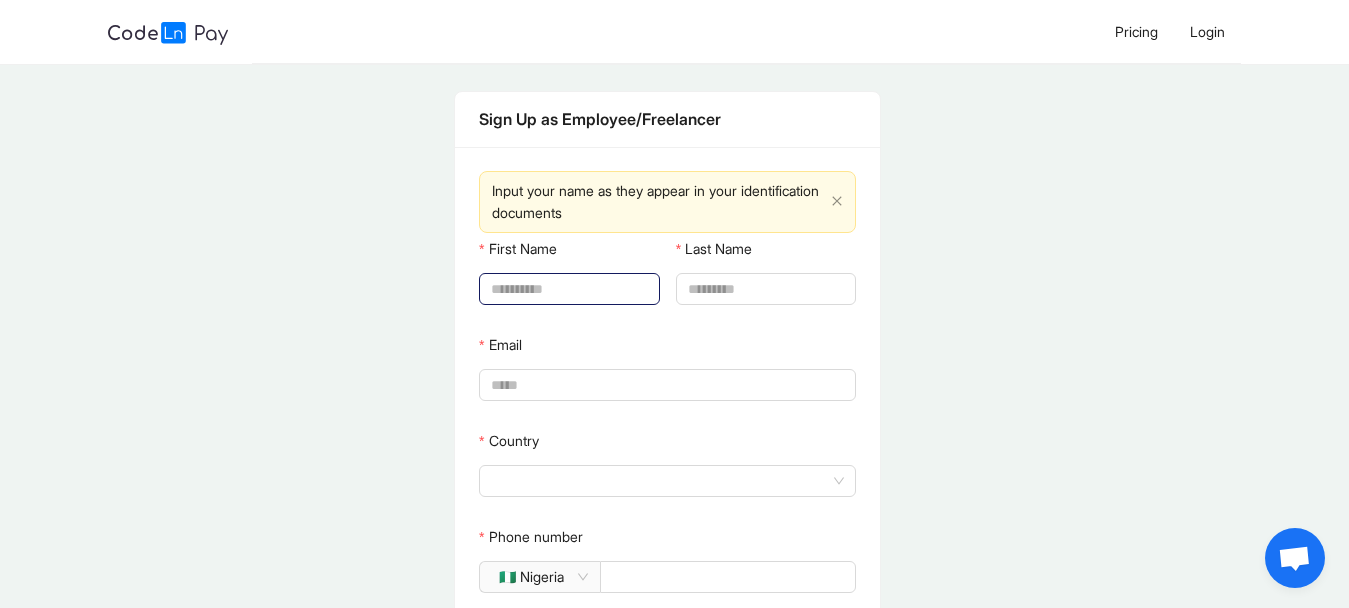 click on "First Name" at bounding box center [567, 289] 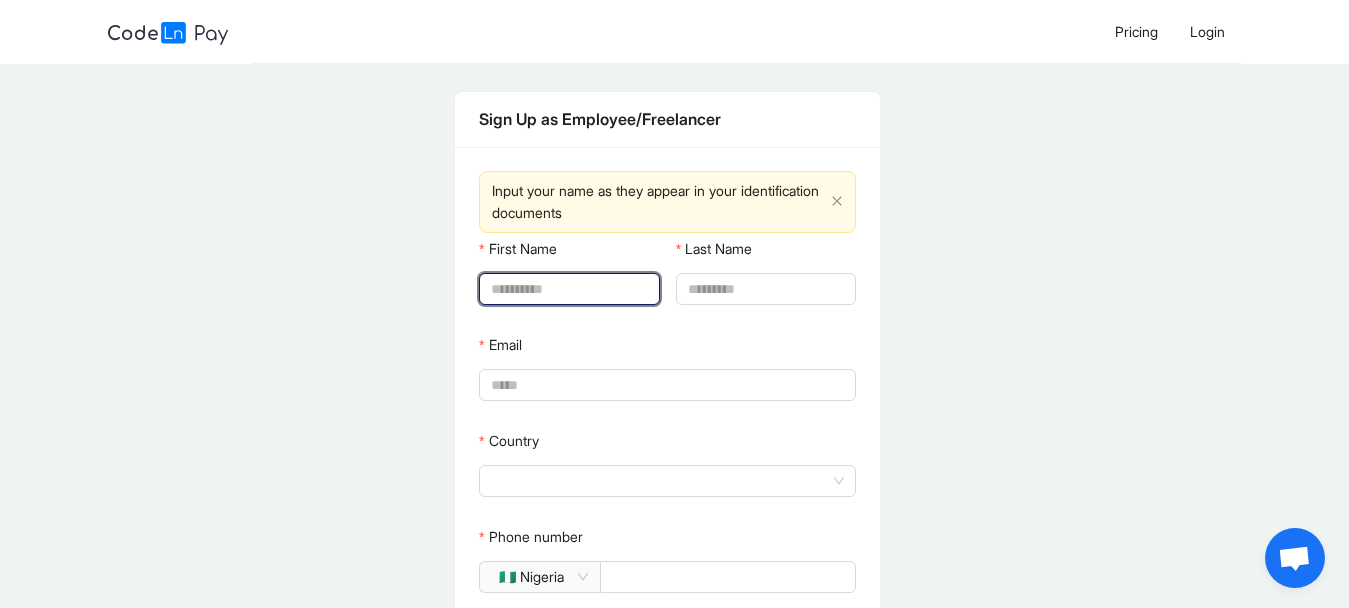 type on "******" 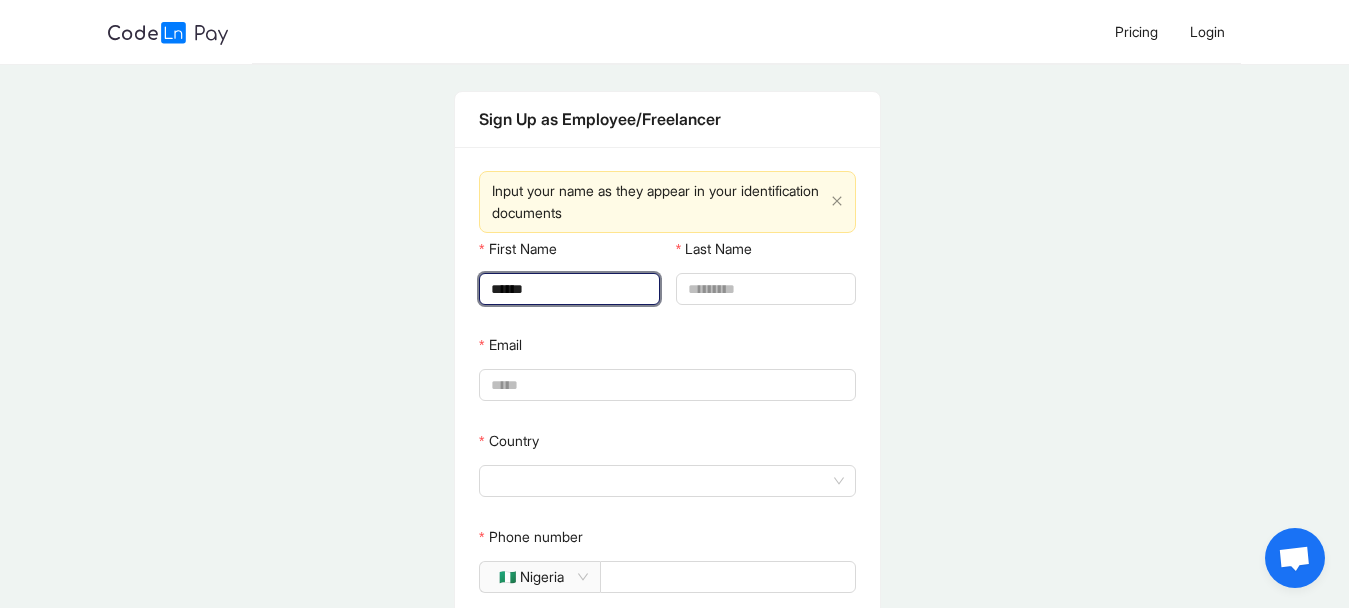 type on "*******" 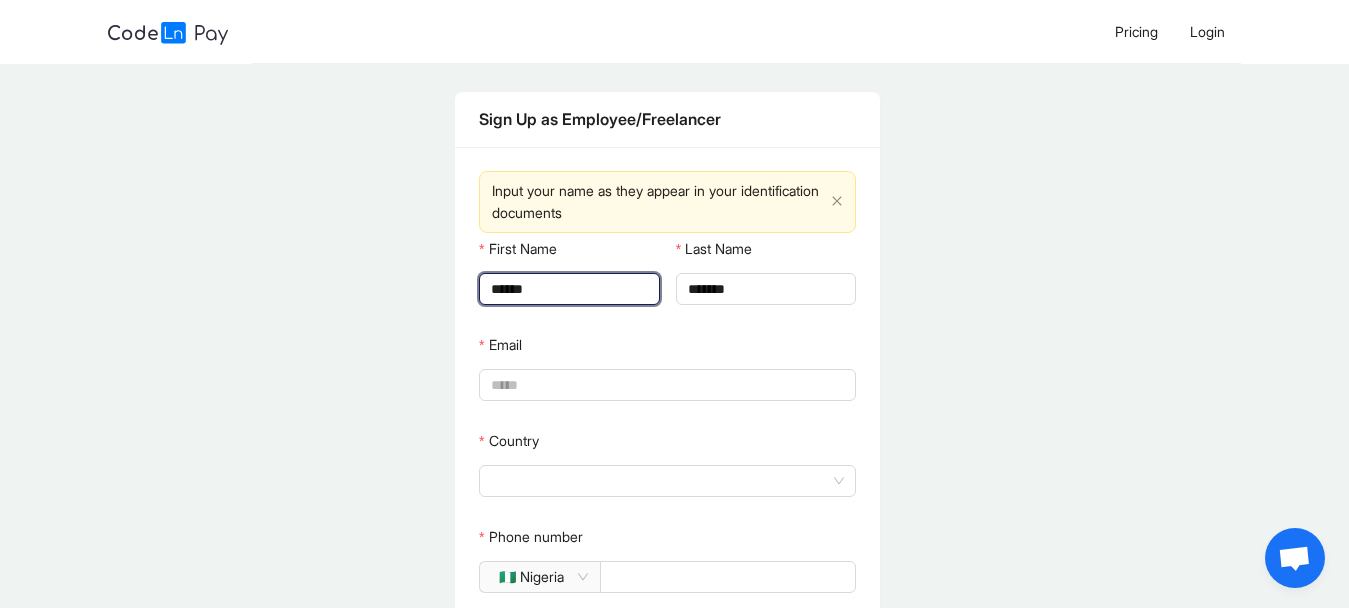 type on "*****" 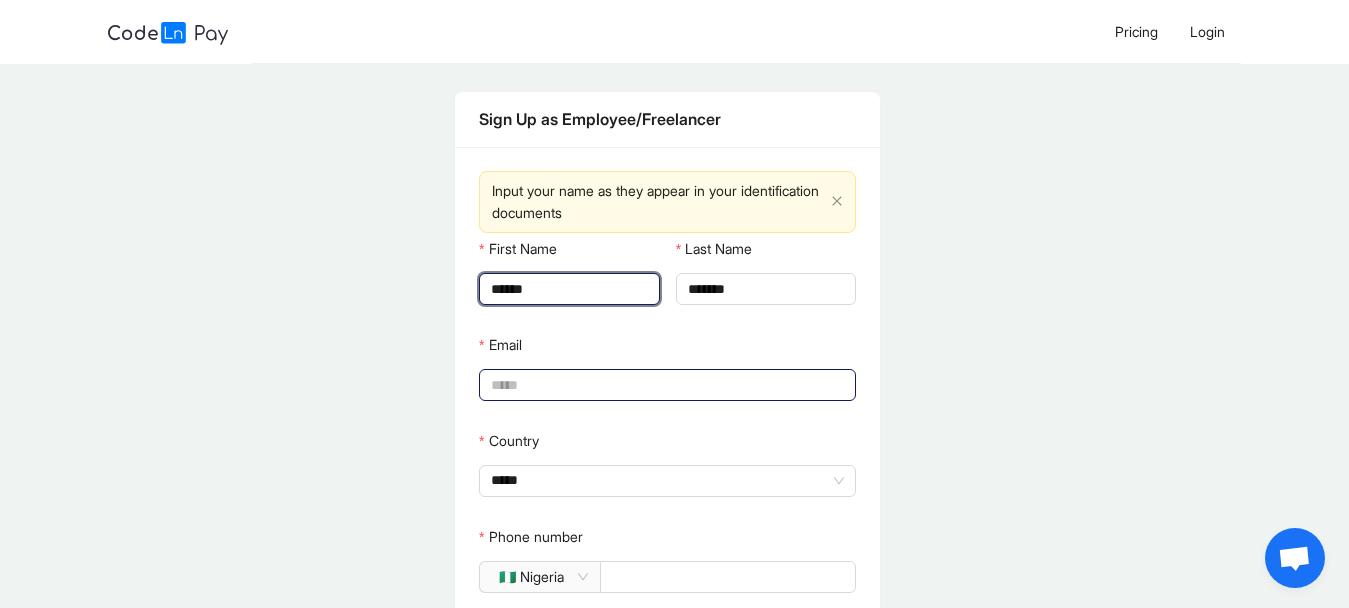 click on "First Name [FIRST] Last Name [LAST] Email [EMAIL] Country 🇳🇬 Nigeria Password Confirm Submit" 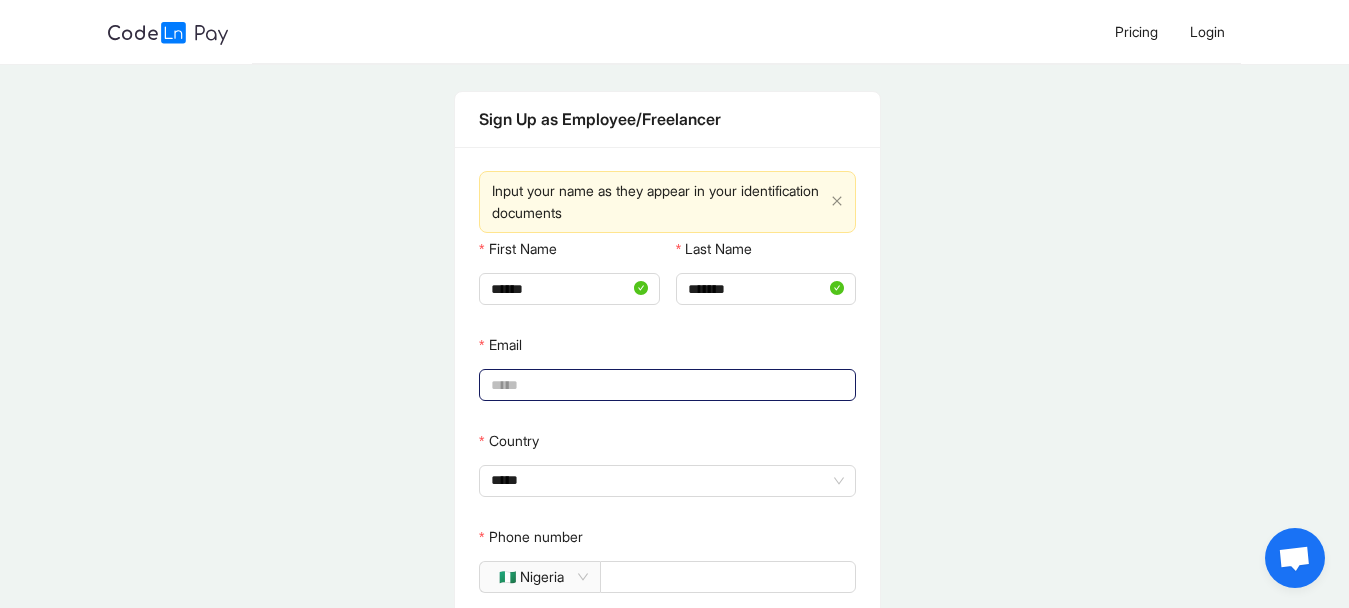 type 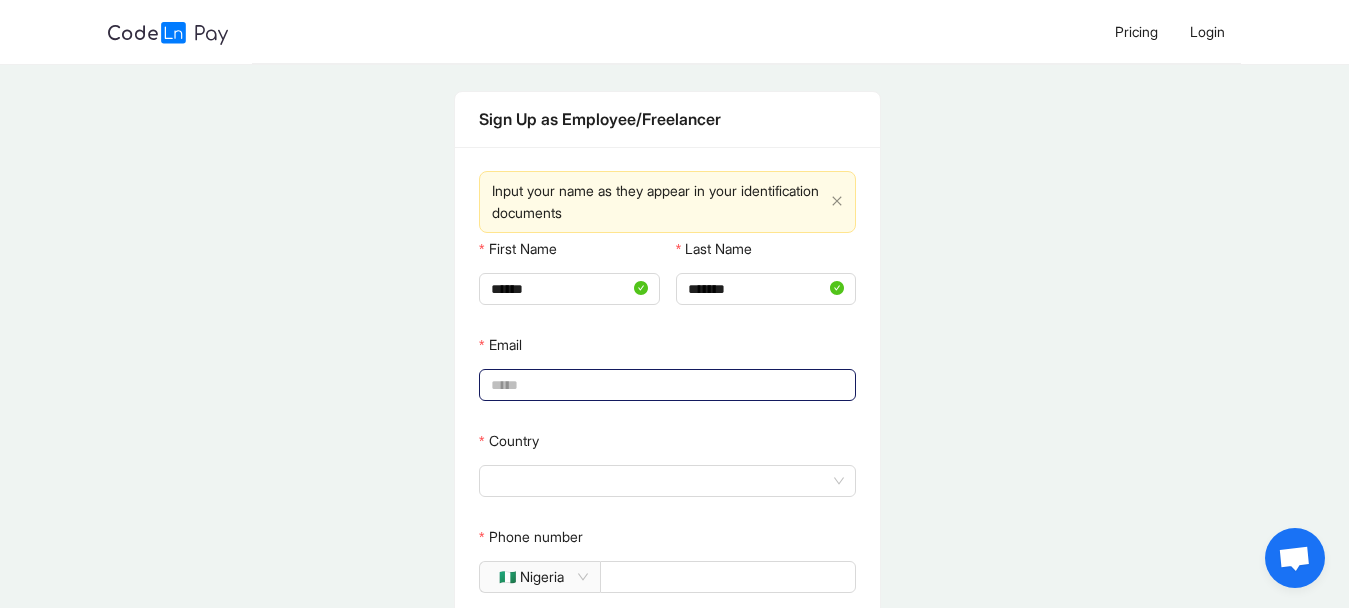 click on "Email" at bounding box center [665, 385] 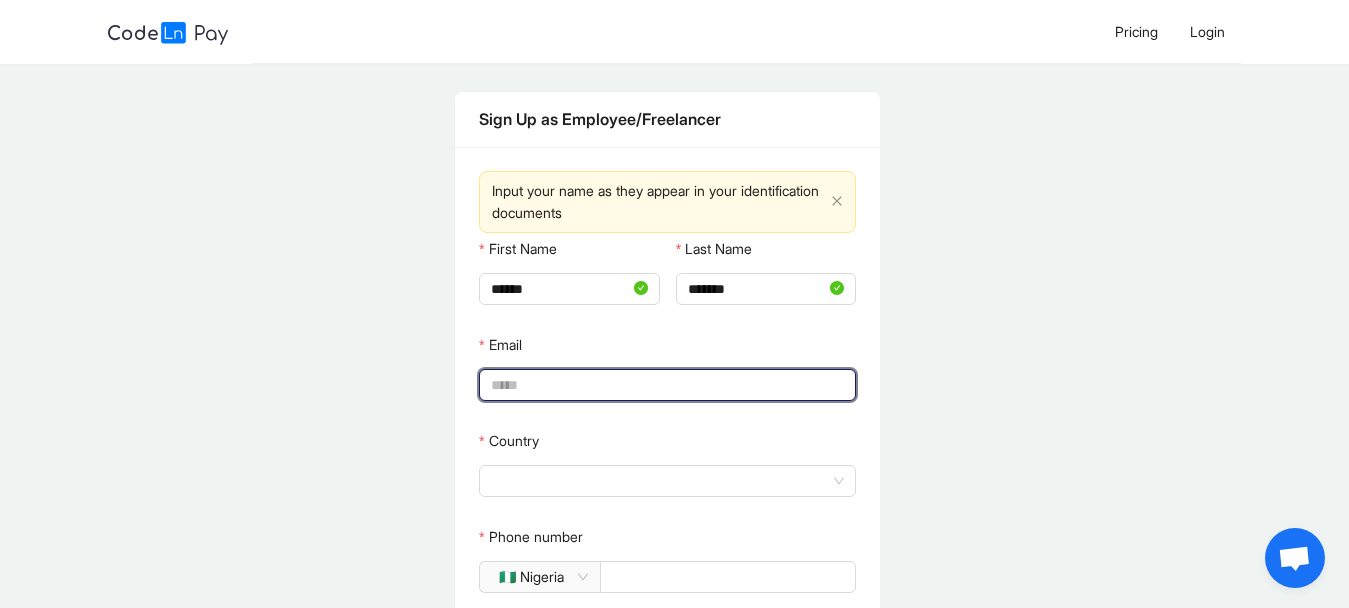 type on "**********" 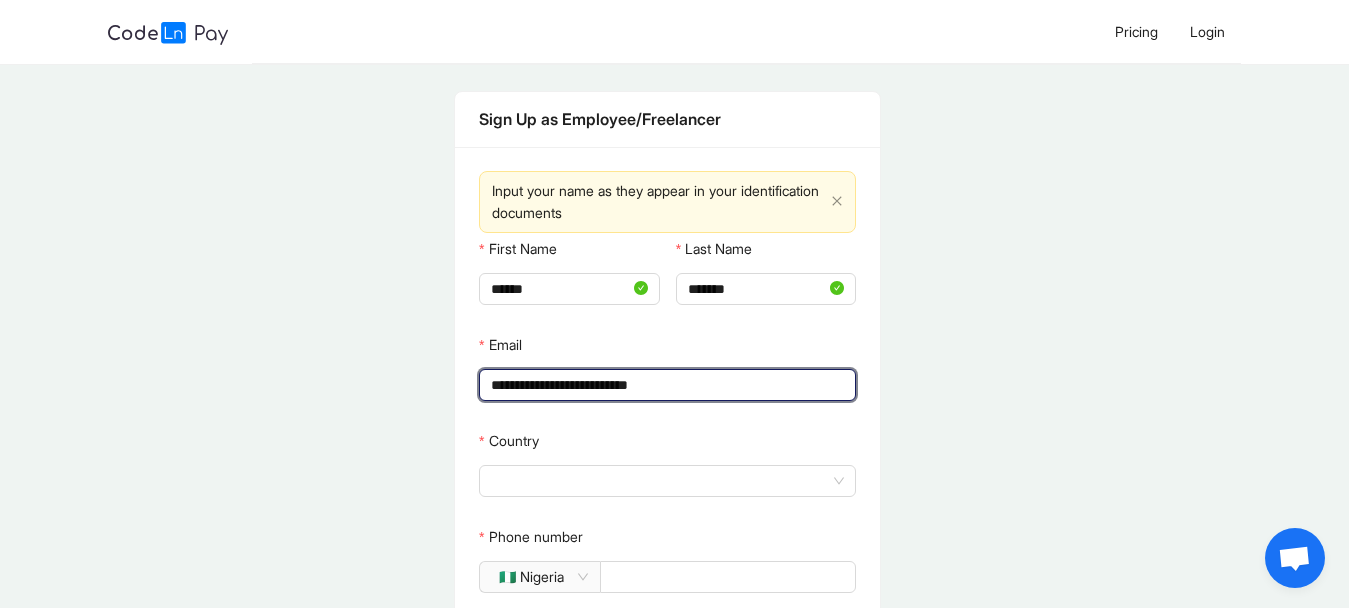 type on "*****" 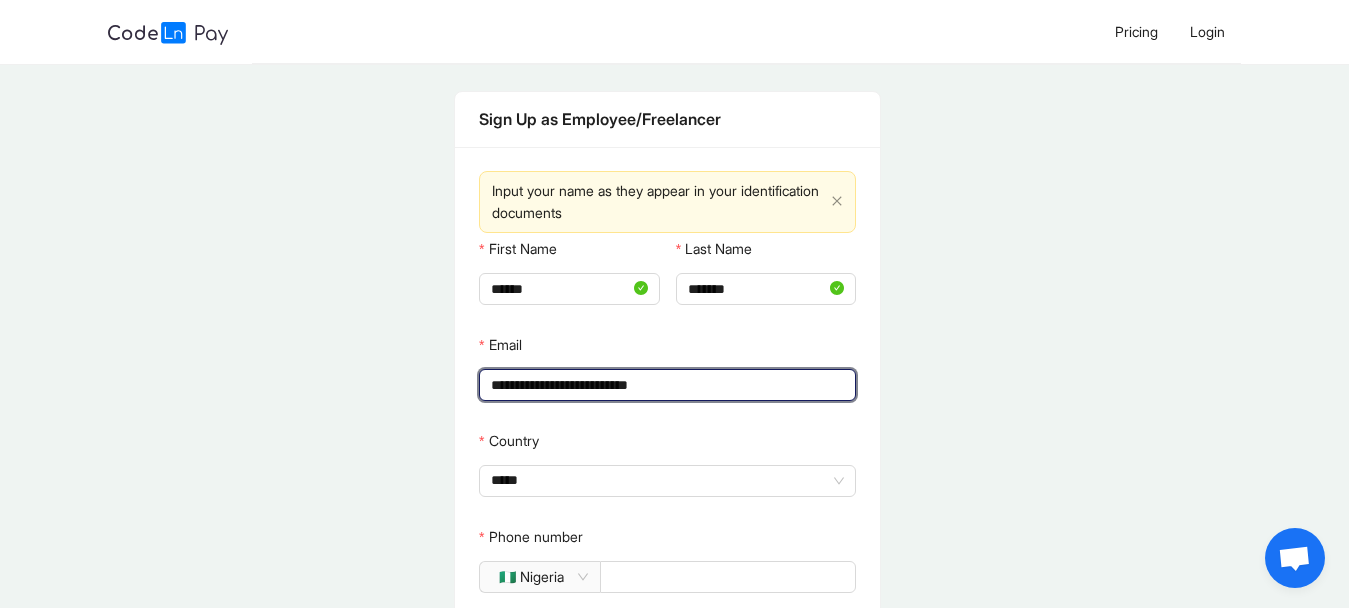 type on "**********" 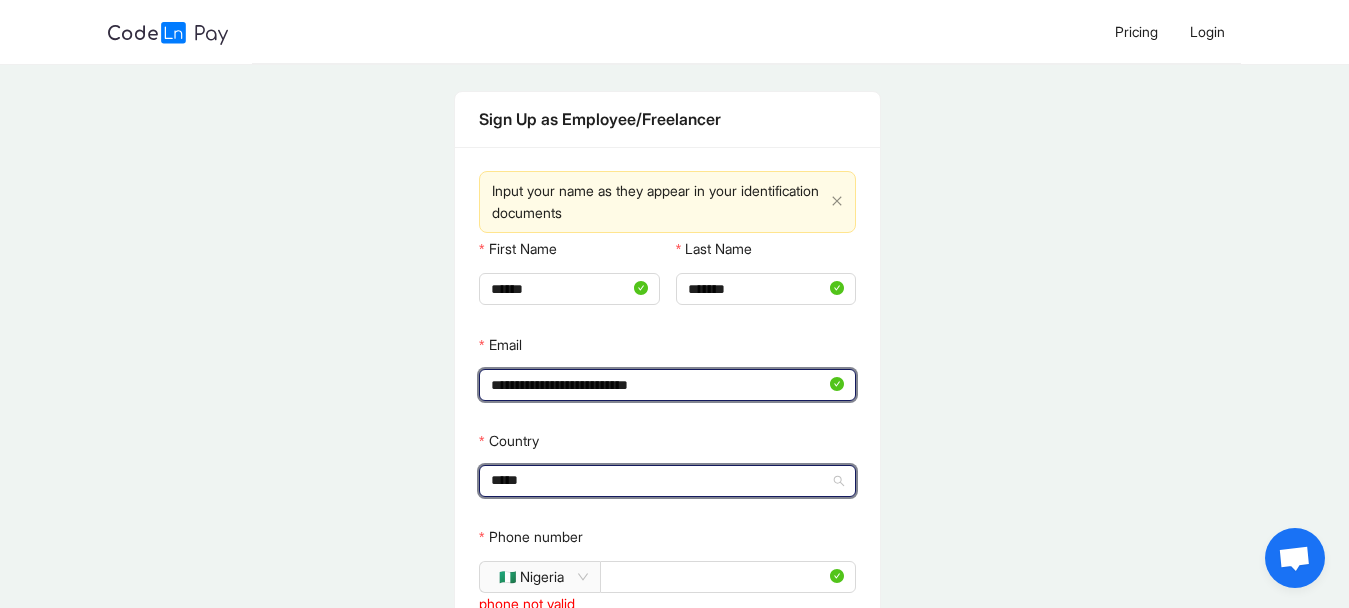 type 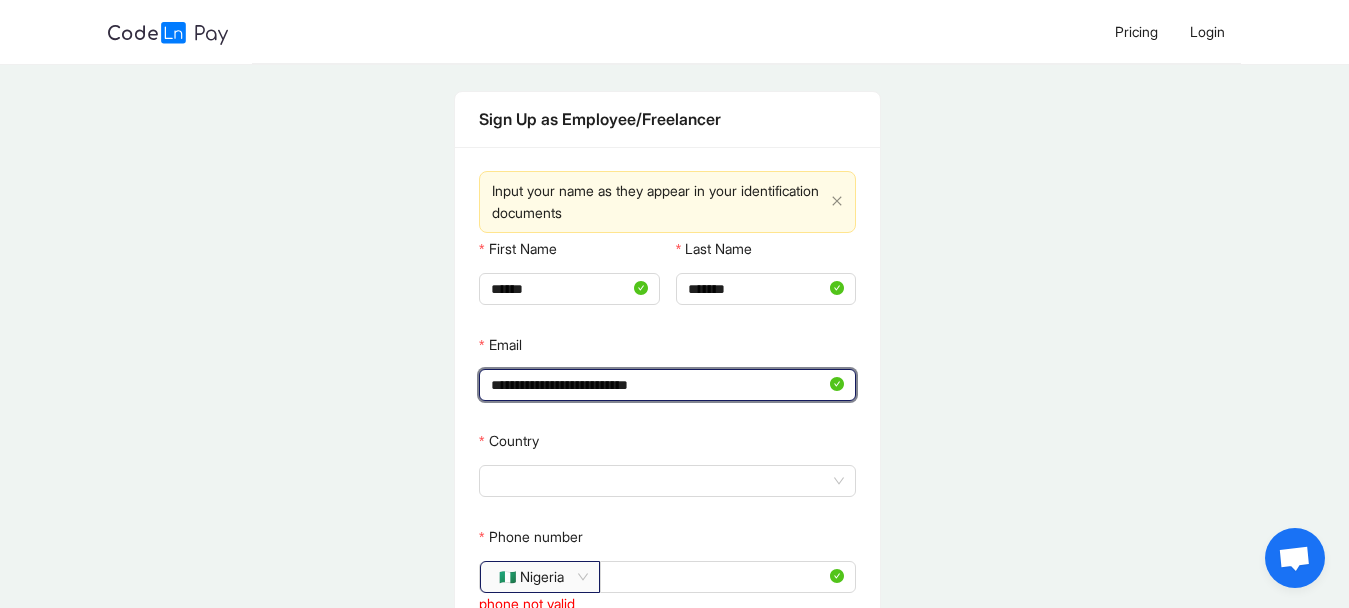click on "🇳🇬 Nigeria" 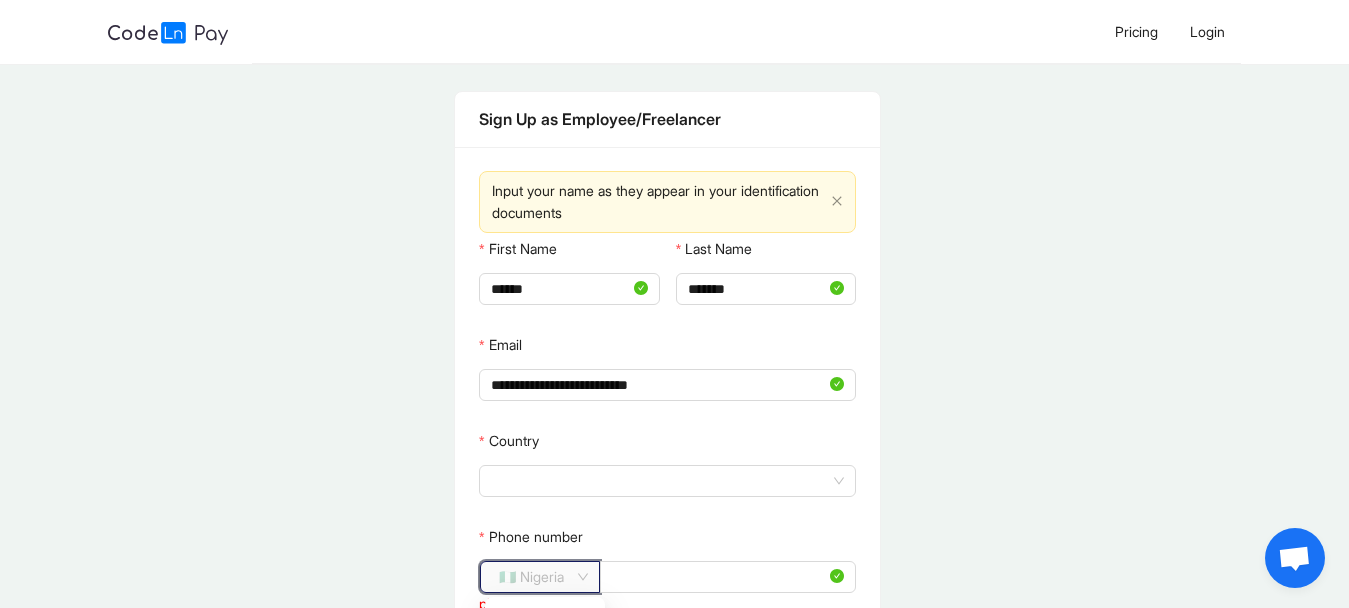 scroll, scrollTop: 3528, scrollLeft: 0, axis: vertical 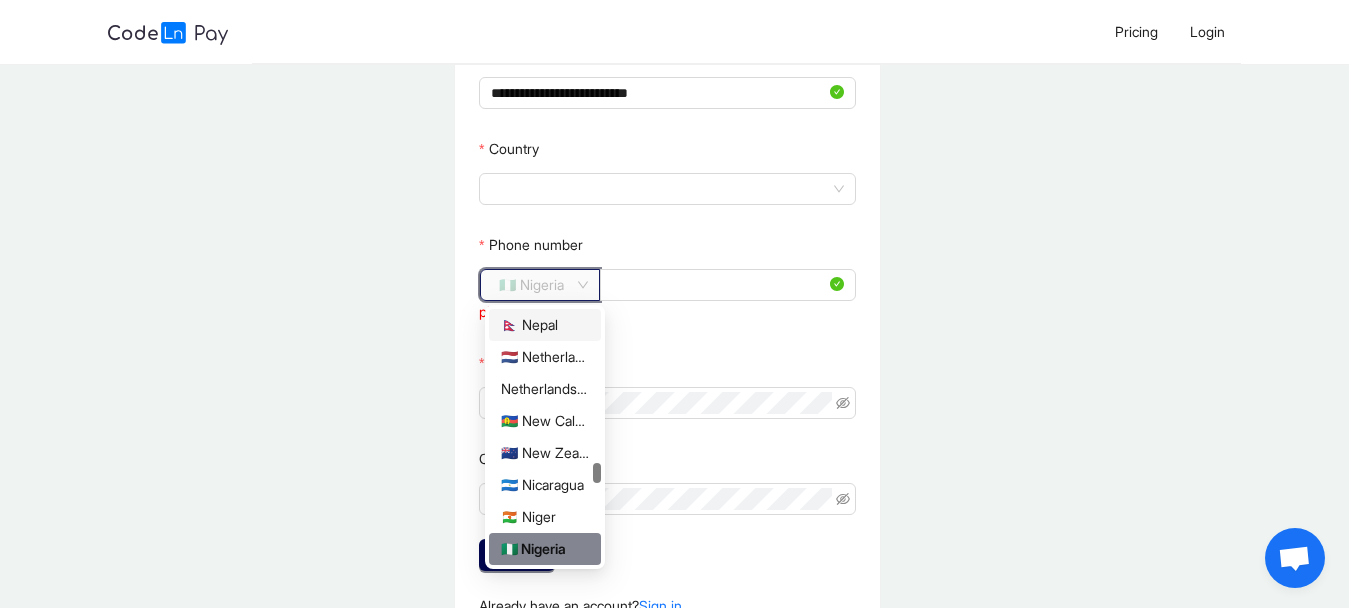 click on "🇳🇬 Nigeria" 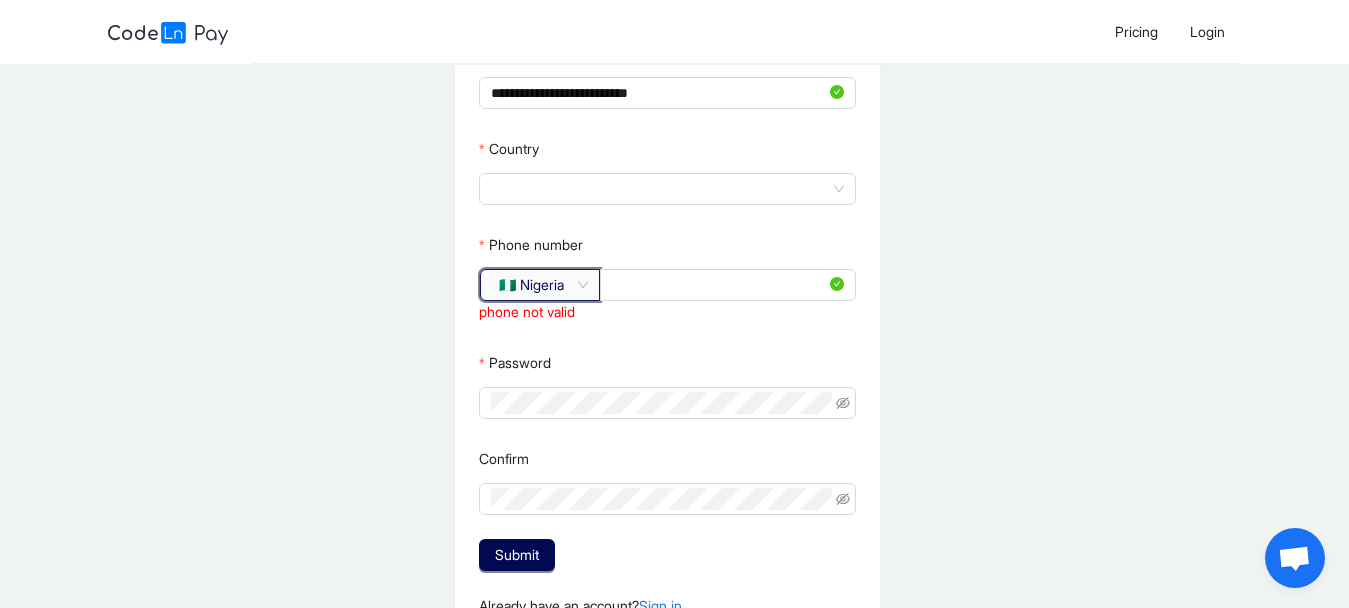click on "🇳🇬 Nigeria" 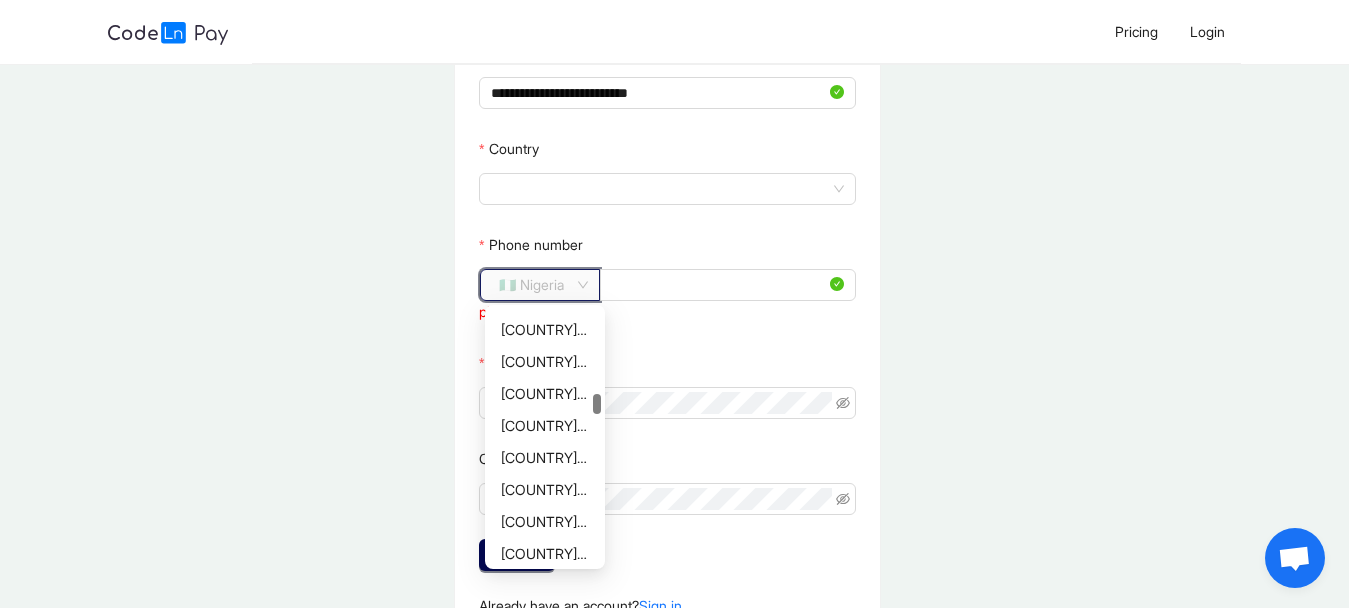 scroll, scrollTop: 2288, scrollLeft: 0, axis: vertical 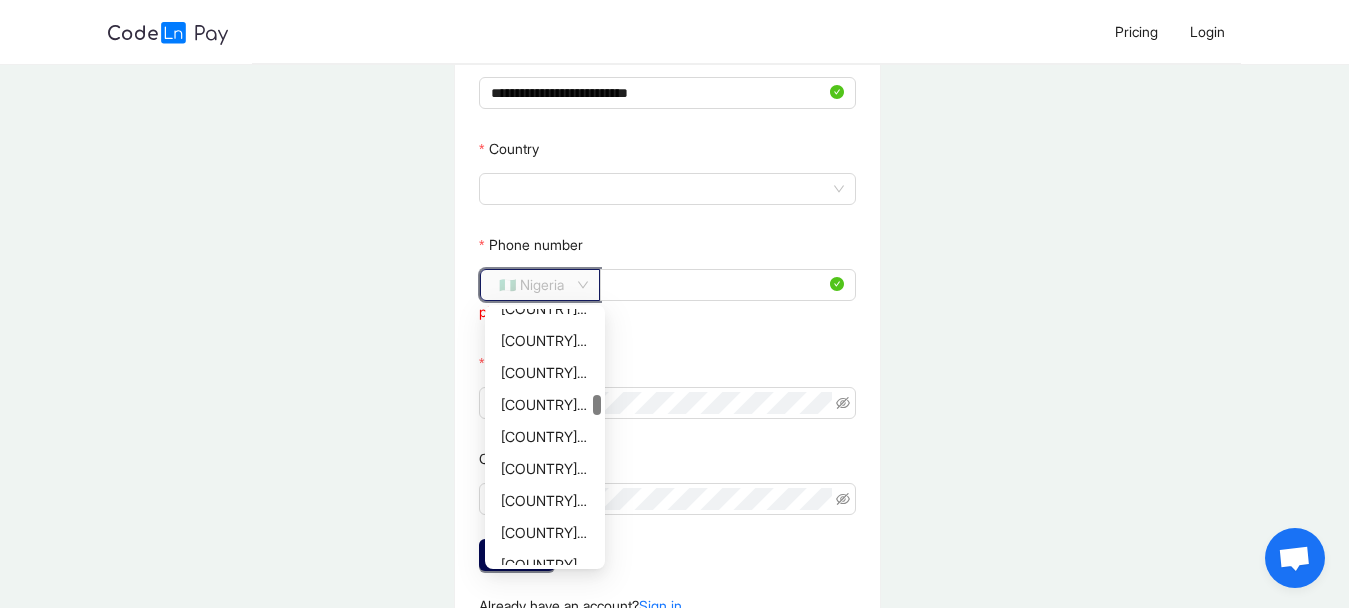 drag, startPoint x: 593, startPoint y: 477, endPoint x: 593, endPoint y: 409, distance: 68 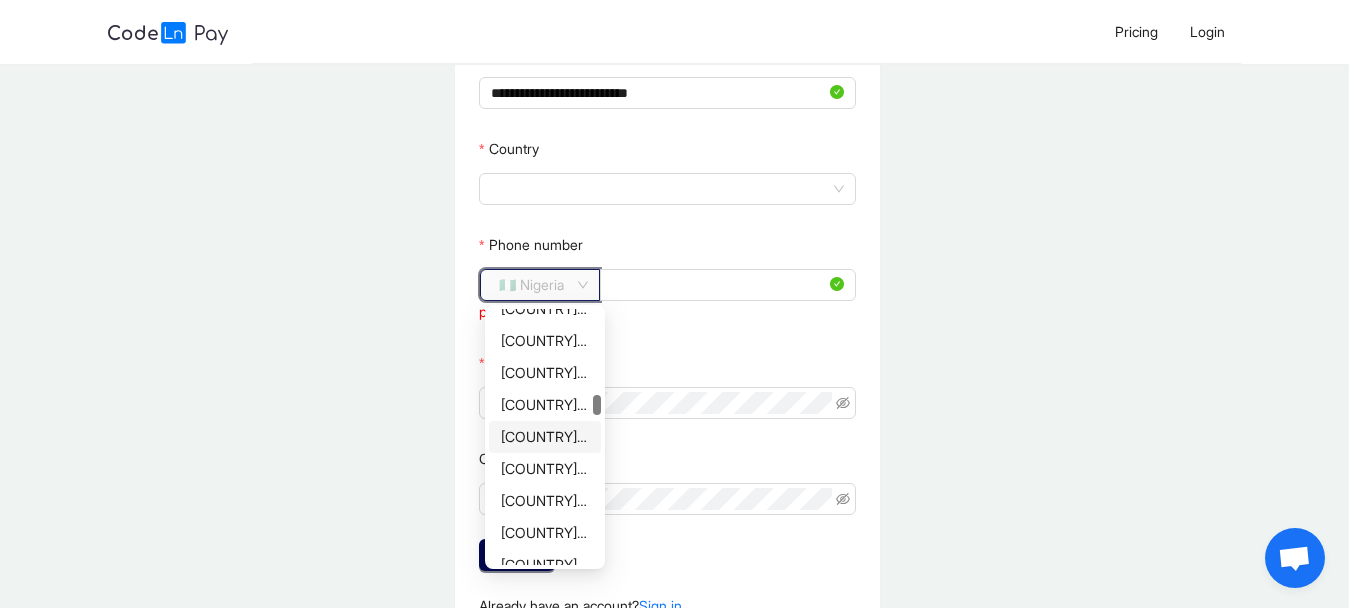 click on "[COUNTRY] Ghana" at bounding box center [545, 437] 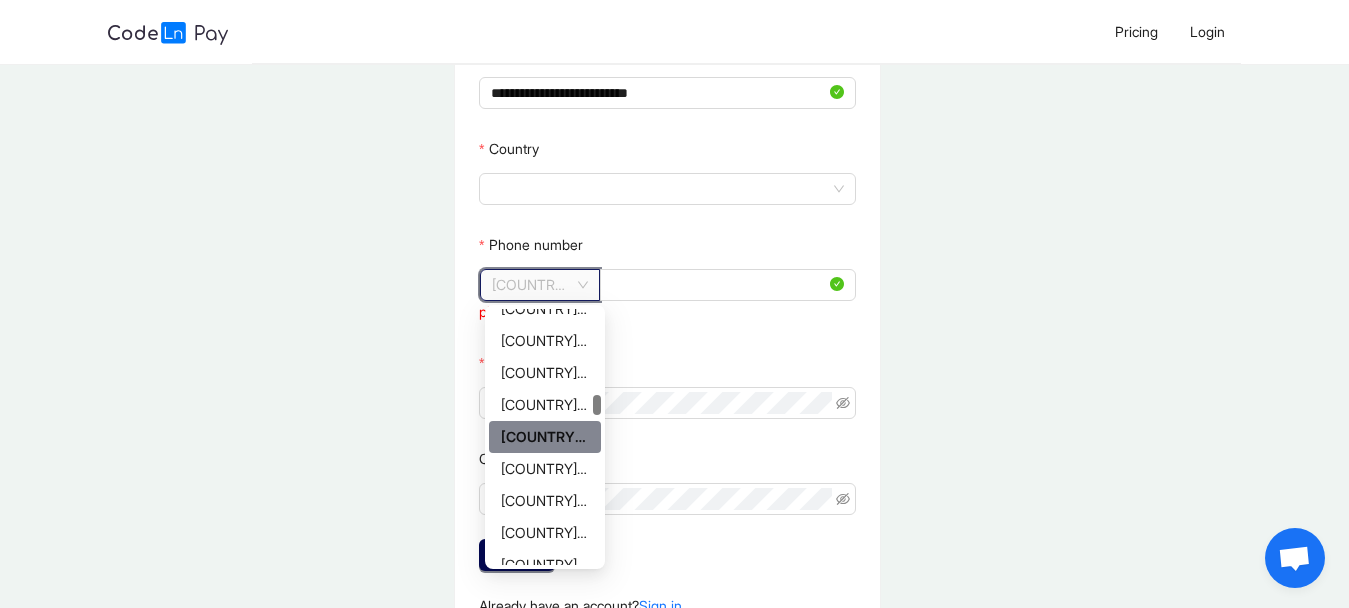 click on "[COUNTRY] Ghana" at bounding box center [545, 437] 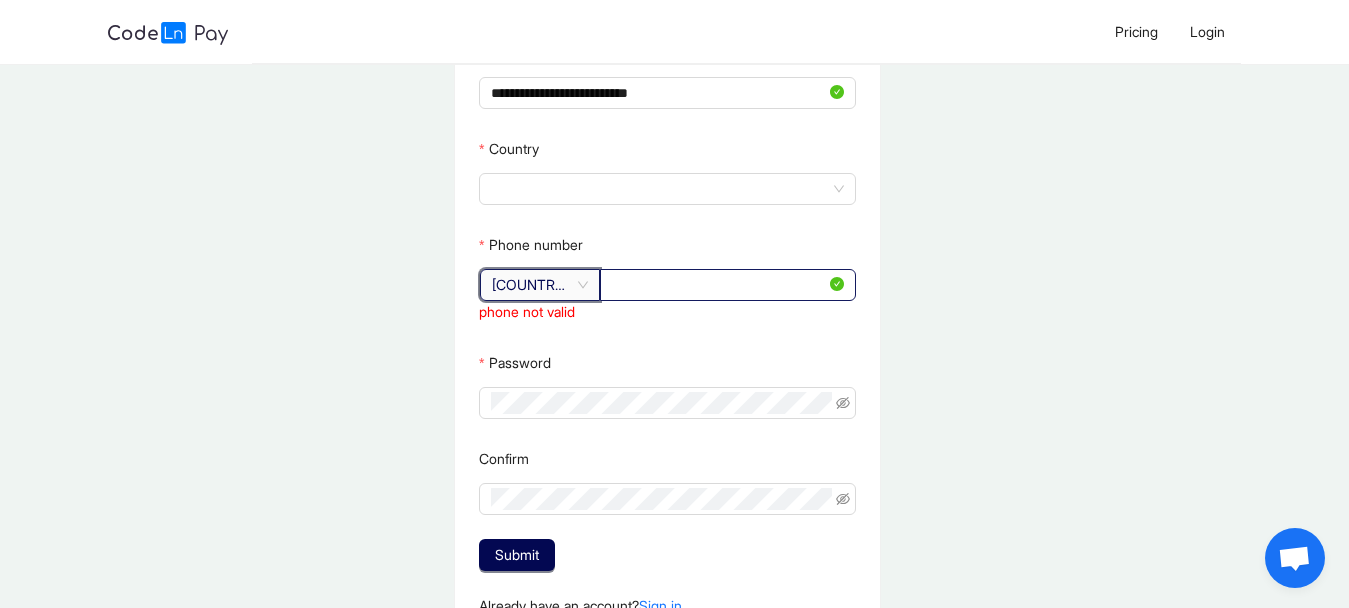 click on "**********" at bounding box center (719, 285) 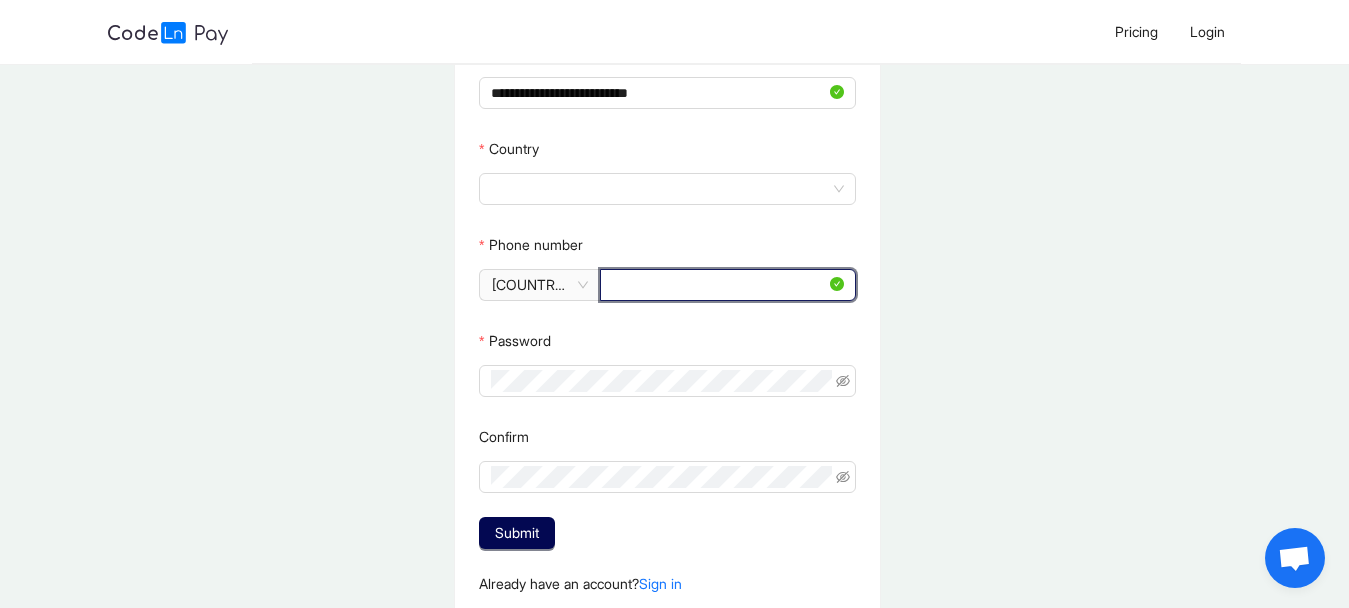 click on "*********" at bounding box center [719, 285] 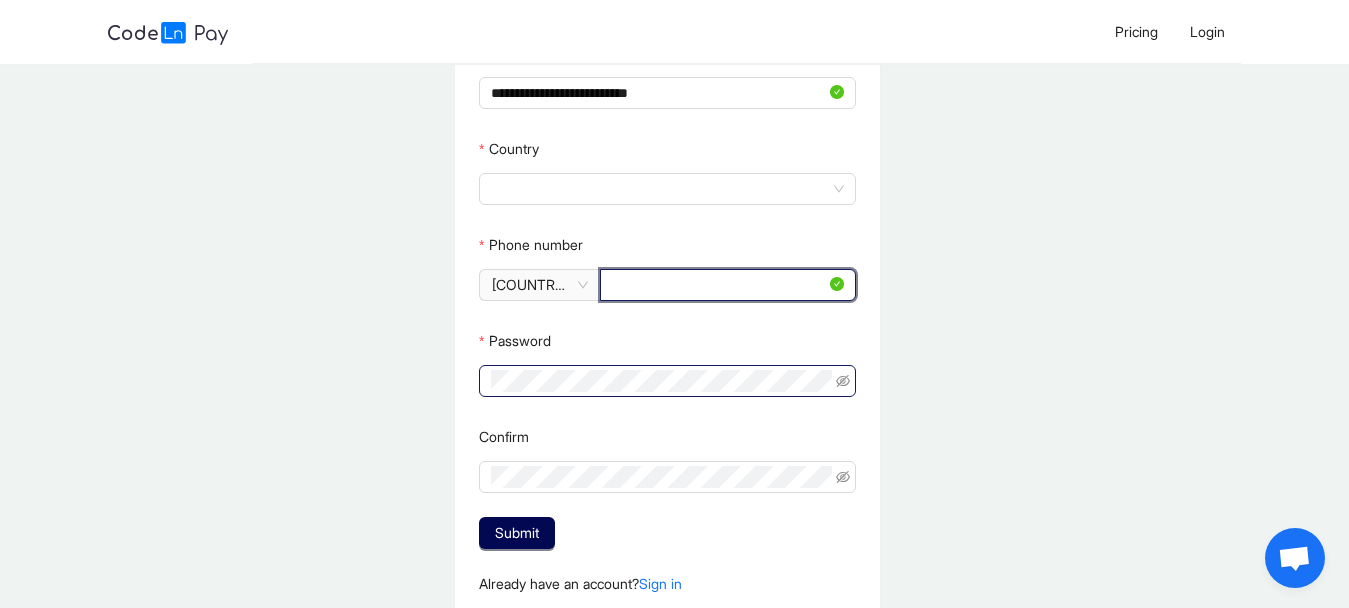 type on "*********" 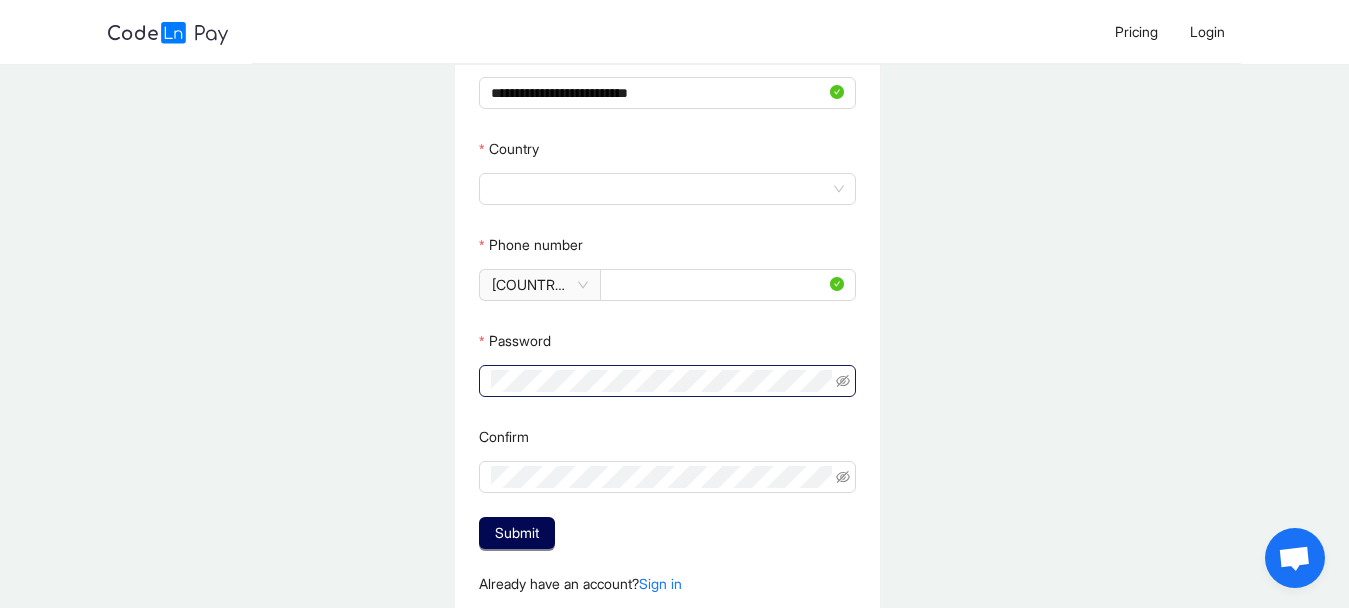 click 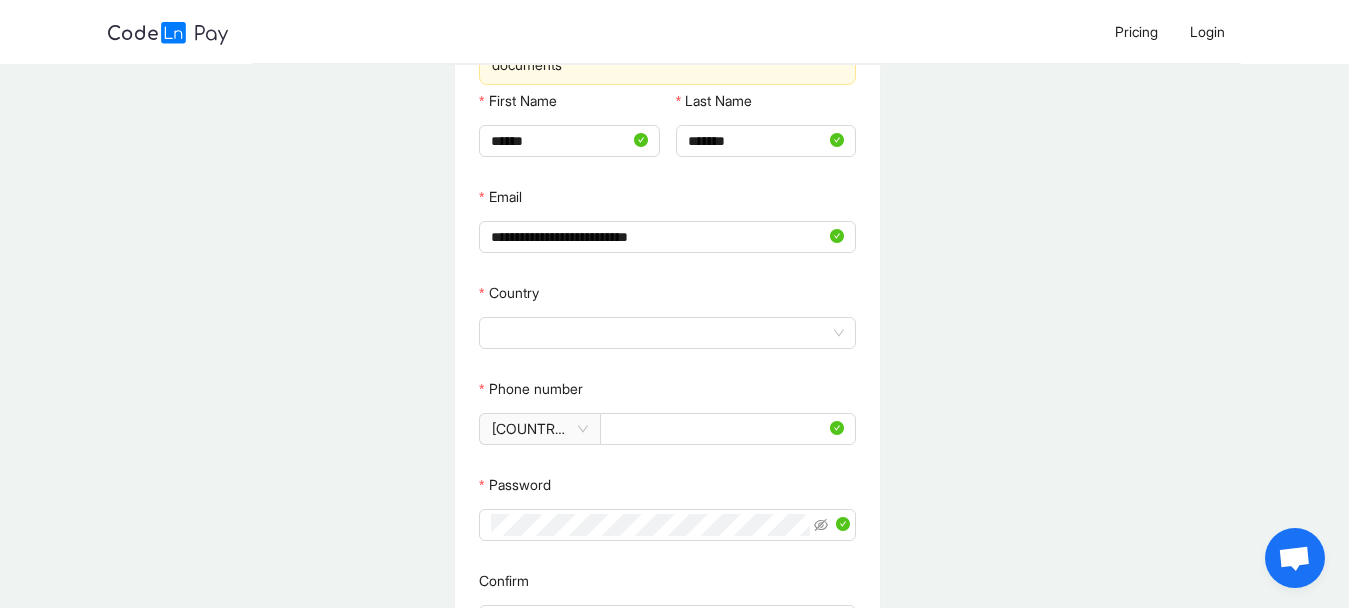 type 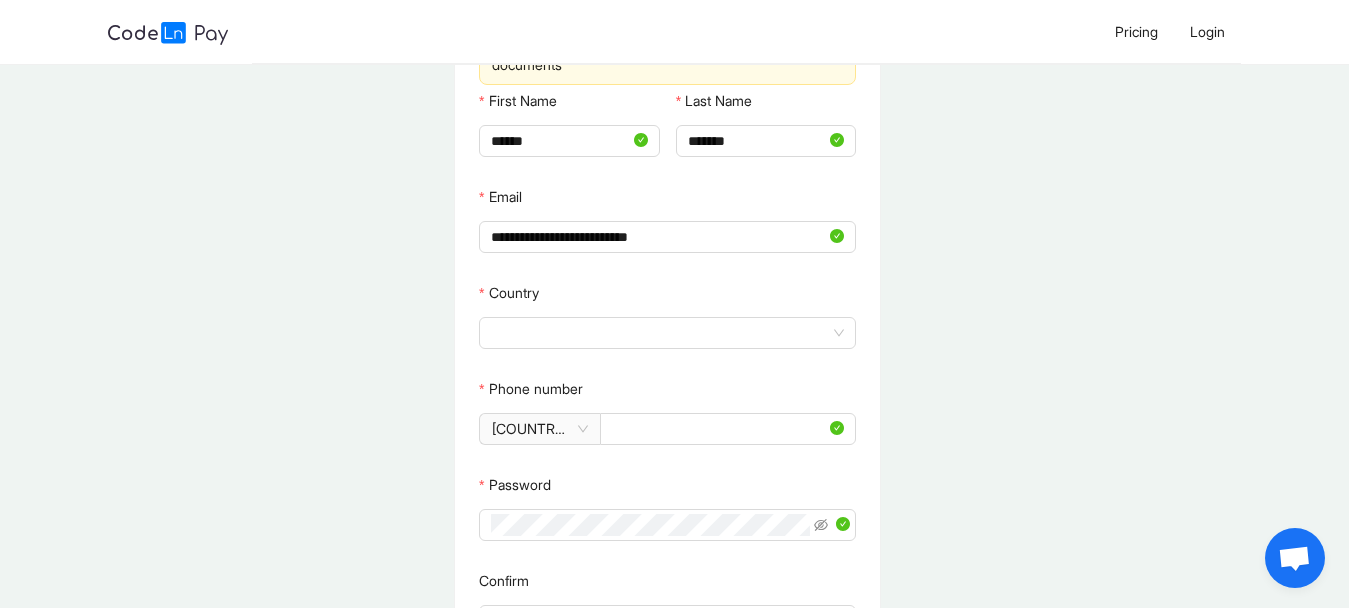scroll, scrollTop: 124, scrollLeft: 0, axis: vertical 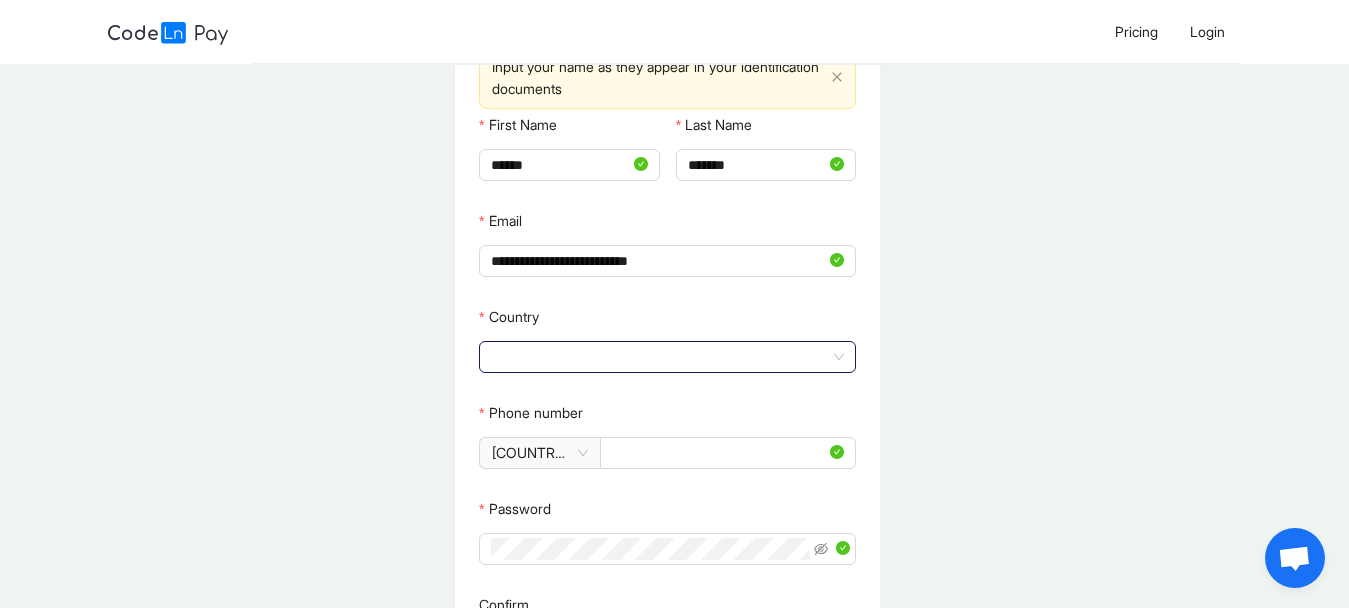 click 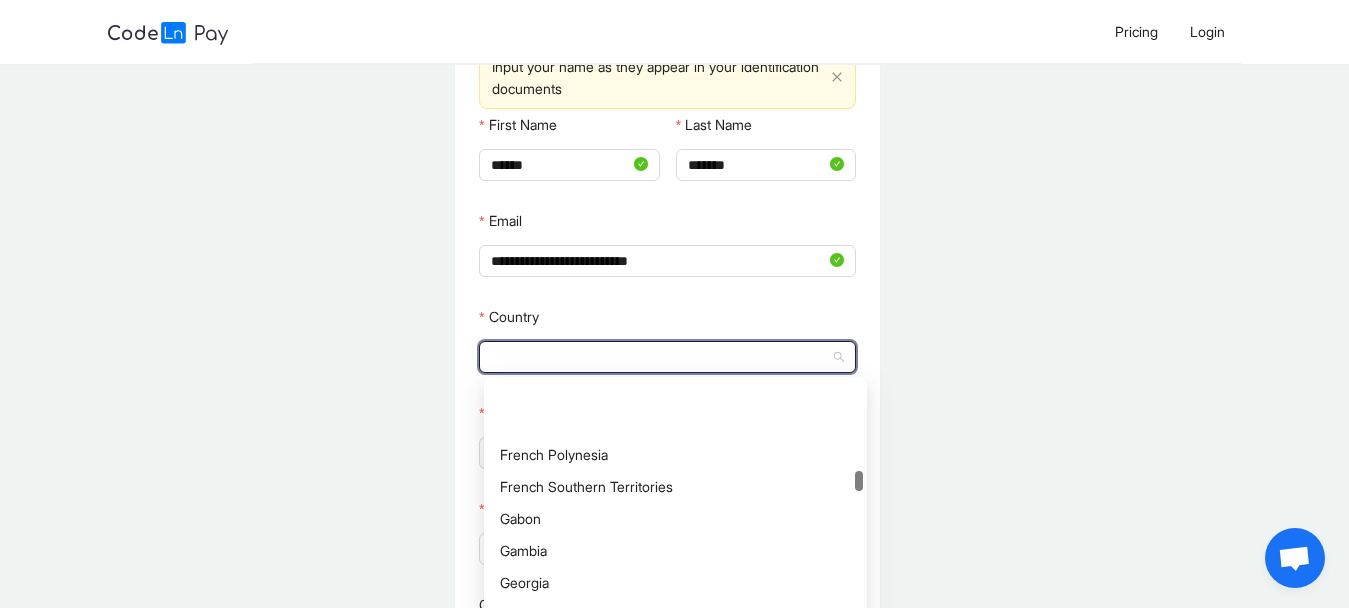 scroll, scrollTop: 2431, scrollLeft: 0, axis: vertical 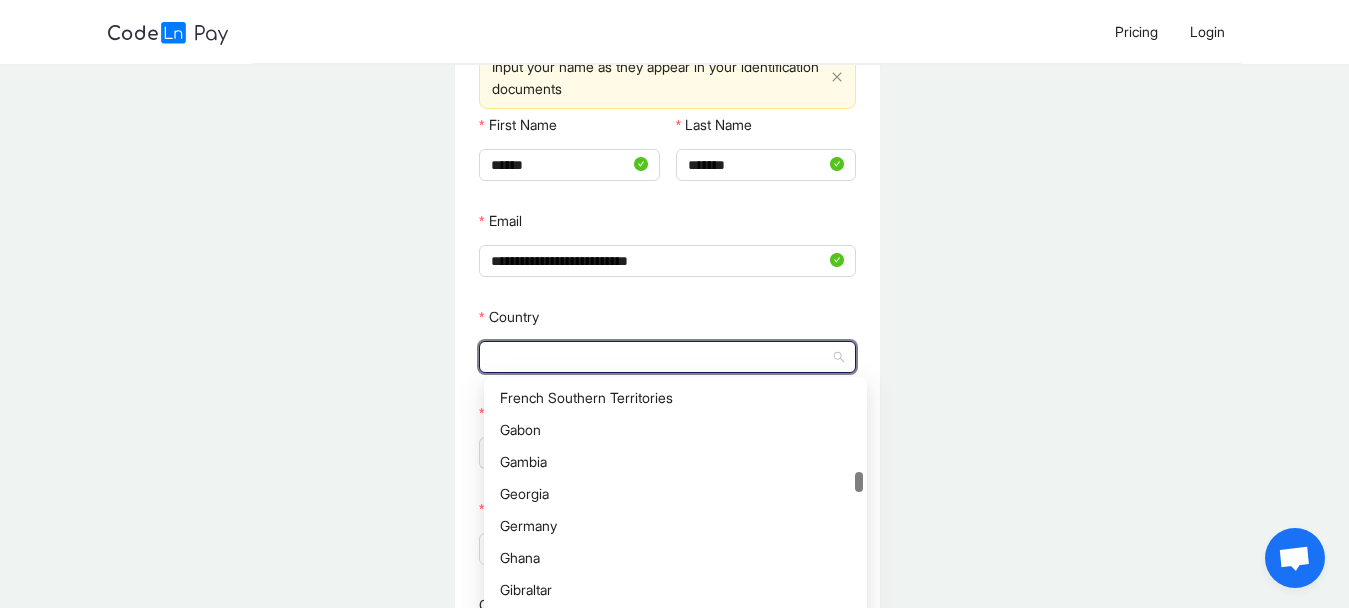 drag, startPoint x: 855, startPoint y: 389, endPoint x: 862, endPoint y: 480, distance: 91.26884 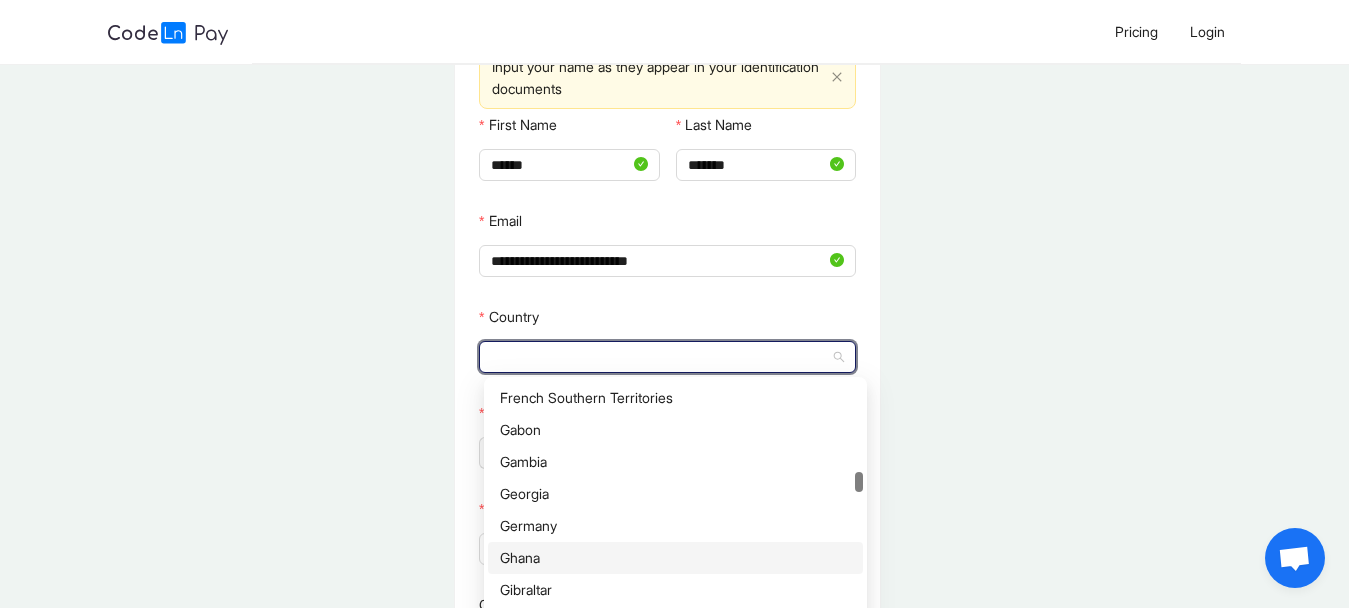 click on "Ghana" at bounding box center [675, 558] 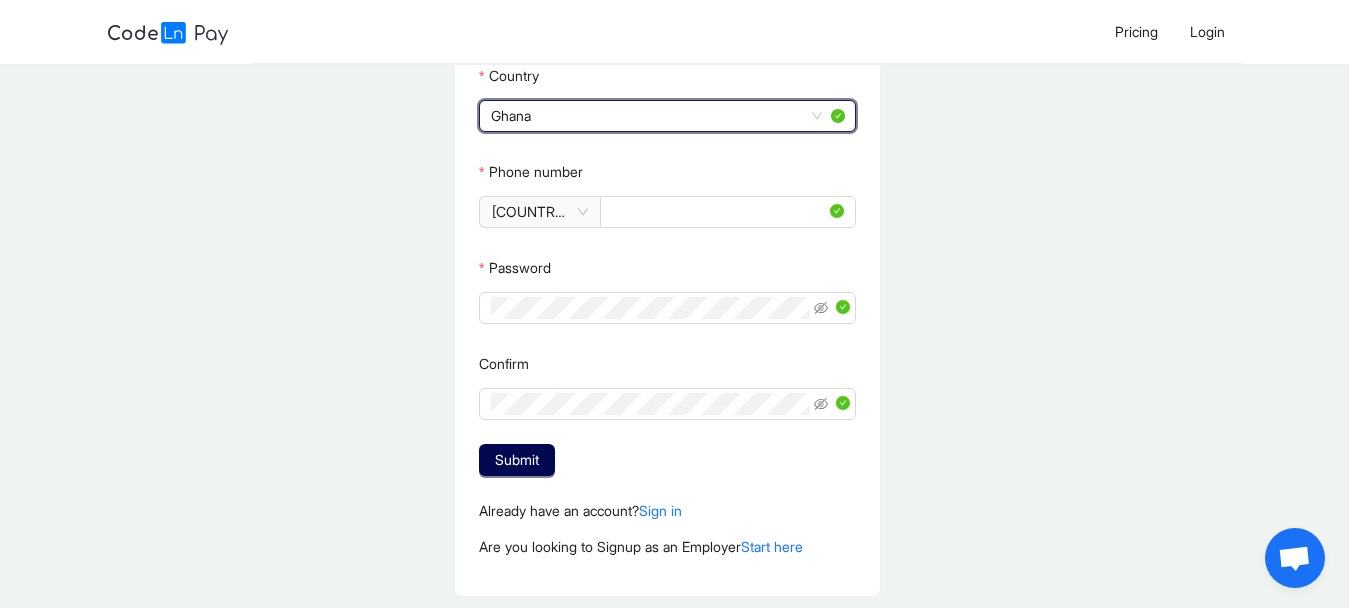 scroll, scrollTop: 371, scrollLeft: 0, axis: vertical 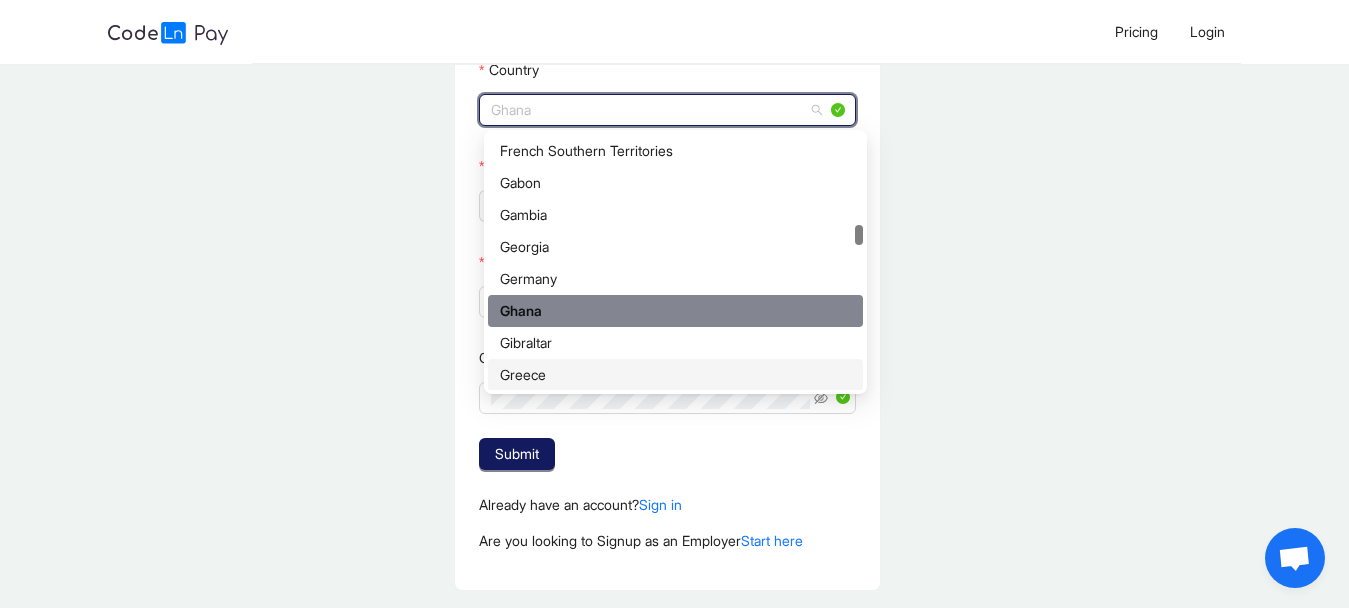 click on "Submit" 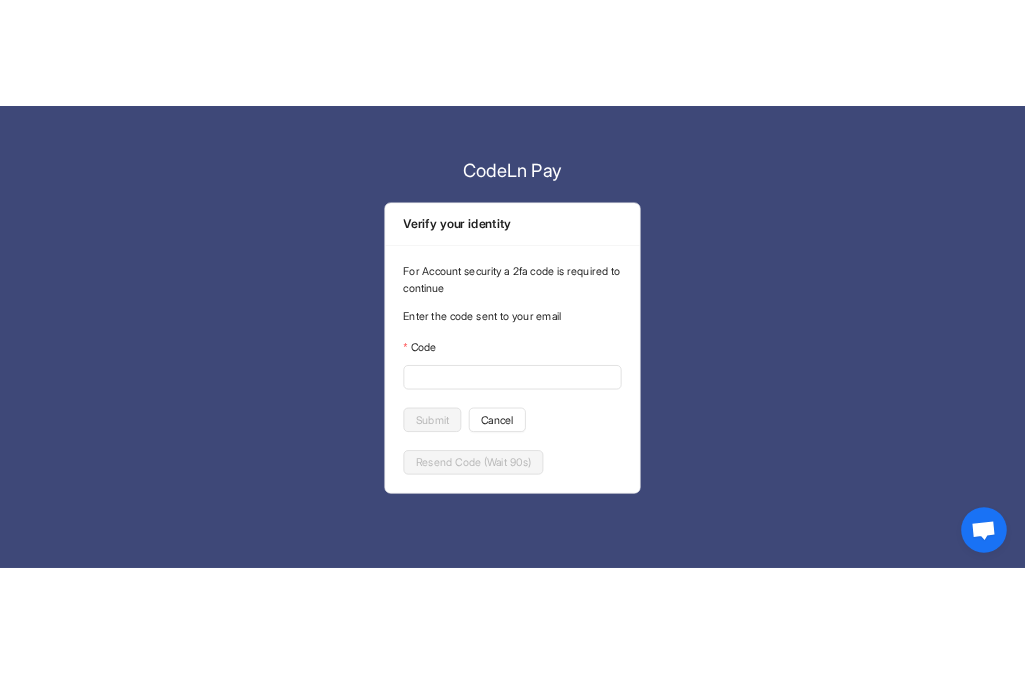 scroll, scrollTop: 0, scrollLeft: 0, axis: both 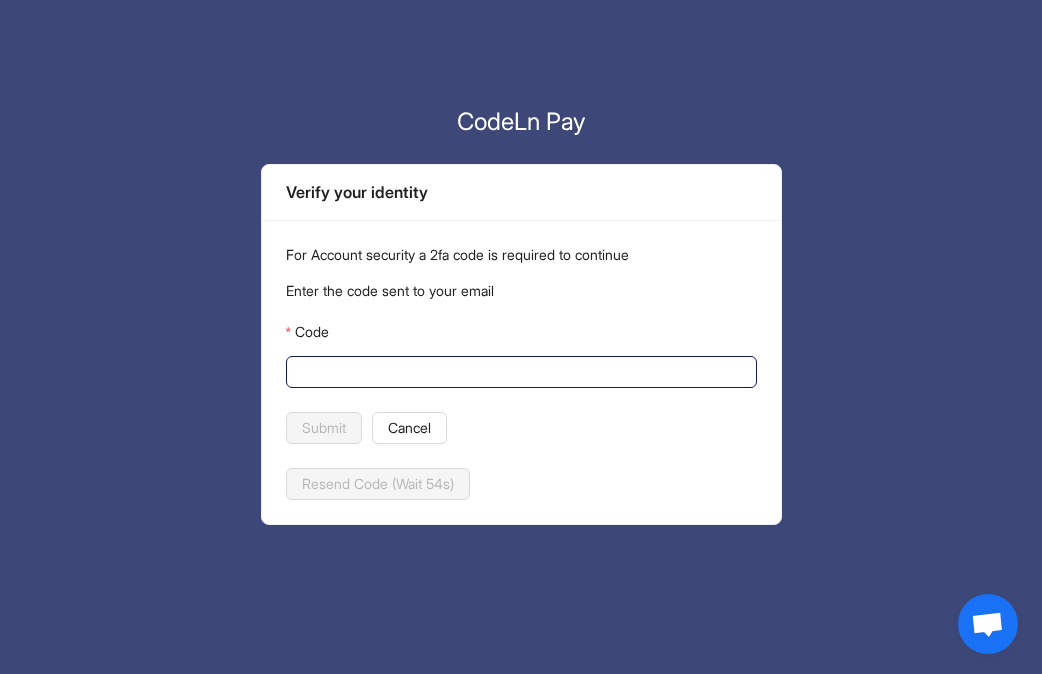 click 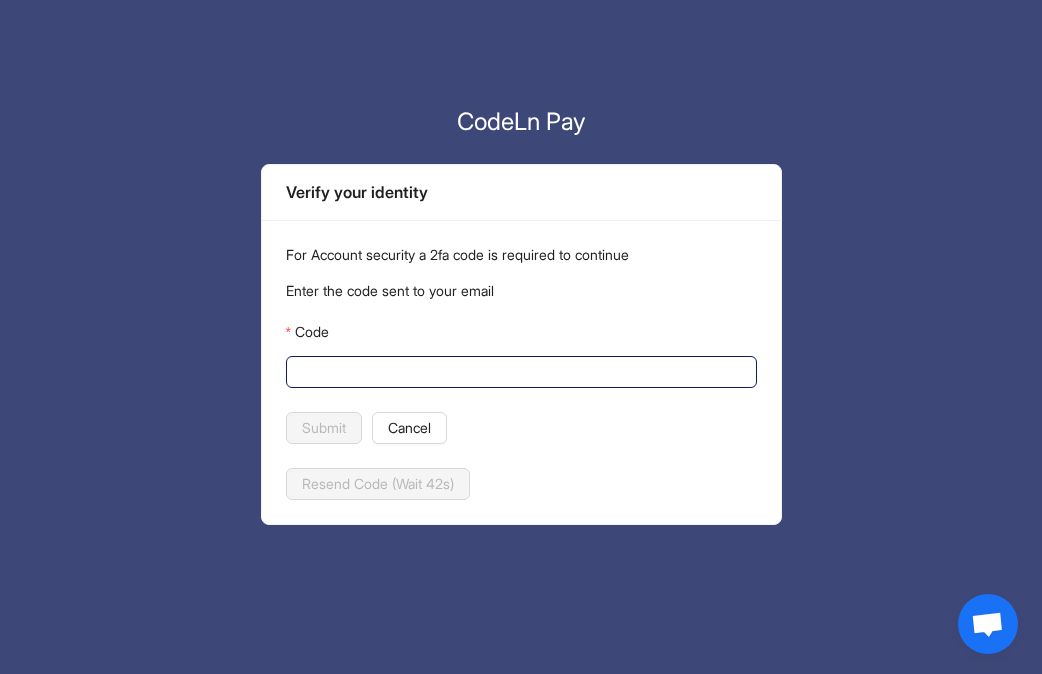 click on "Code" at bounding box center (519, 372) 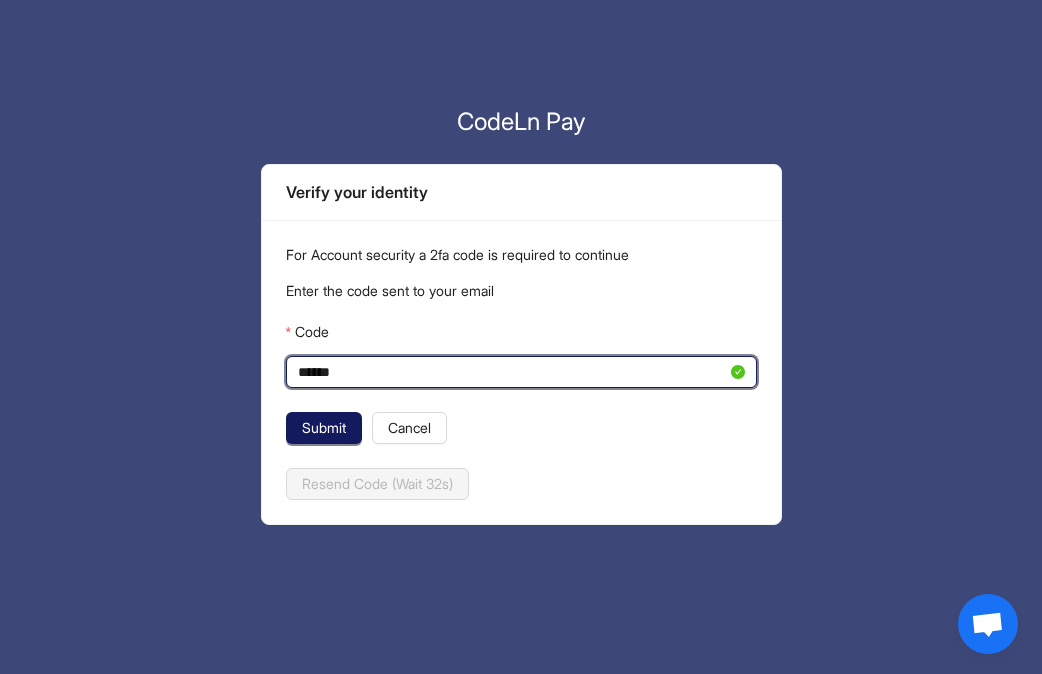 type on "******" 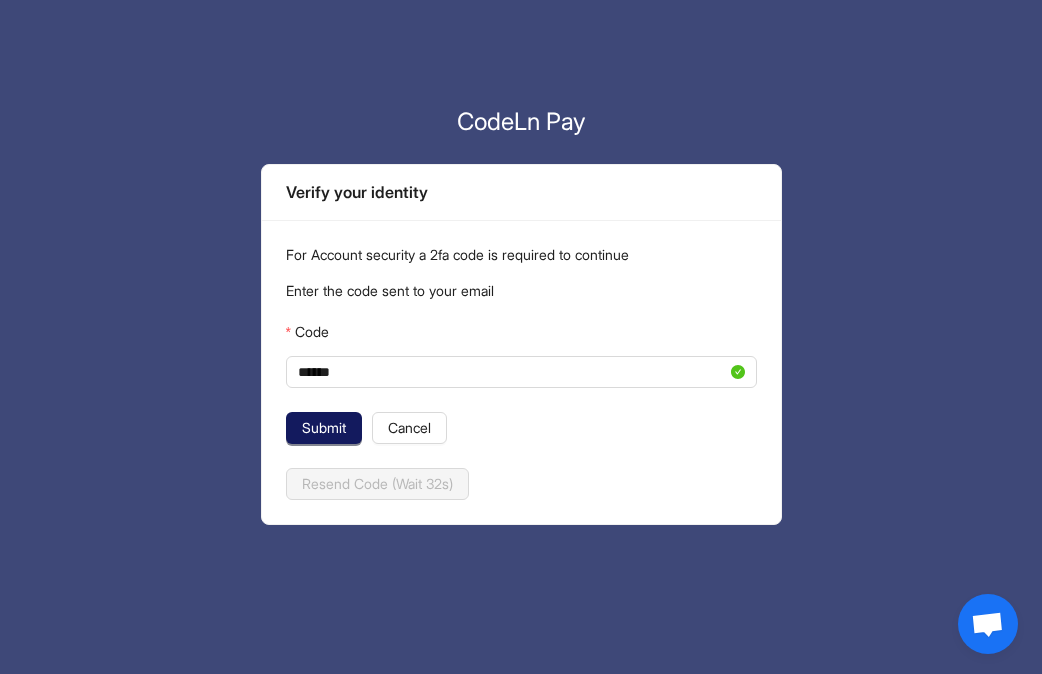 click on "Submit" 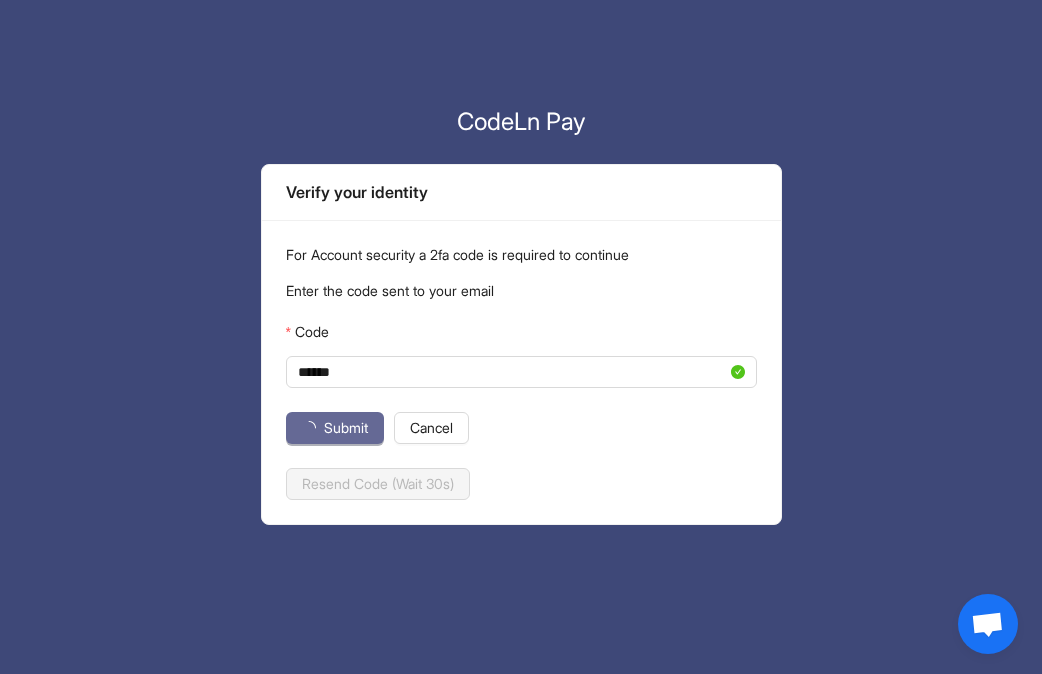 type 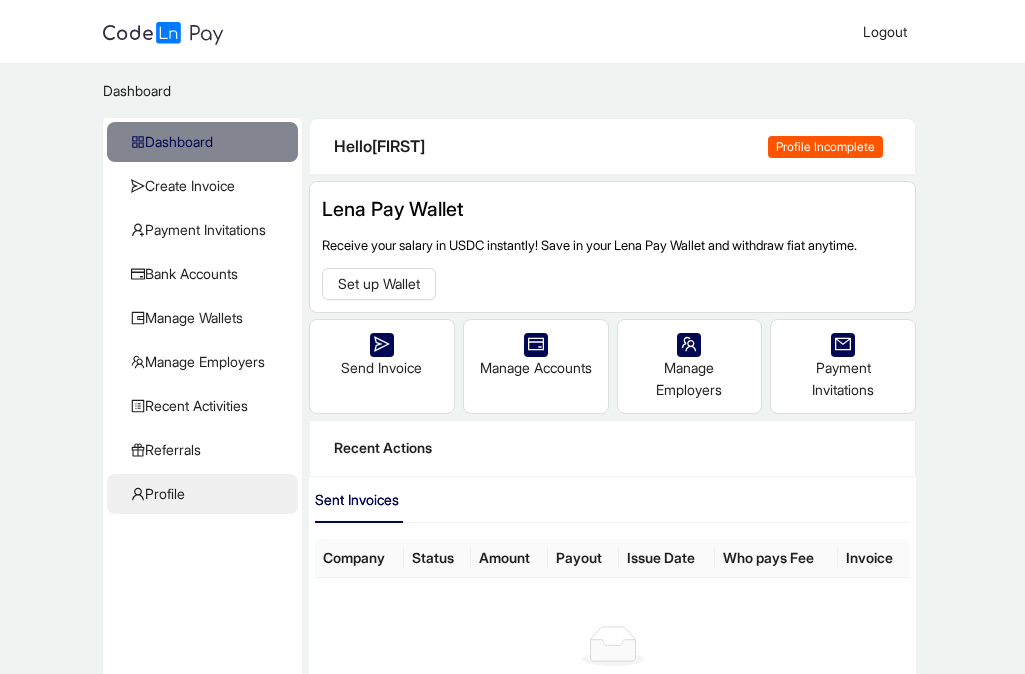 click on "Profile" 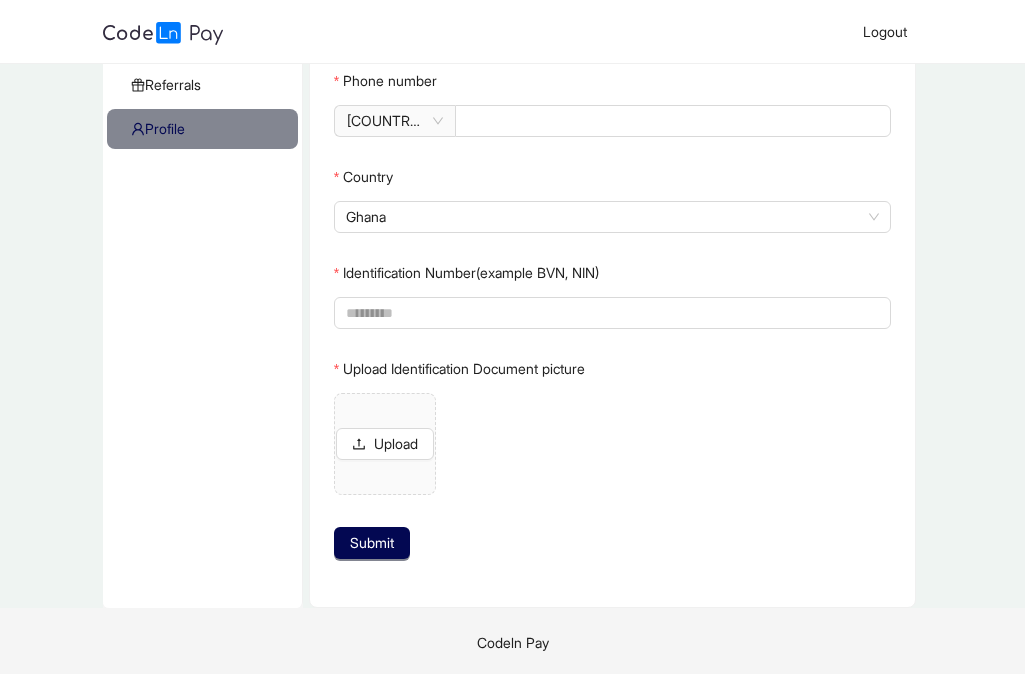 scroll, scrollTop: 368, scrollLeft: 0, axis: vertical 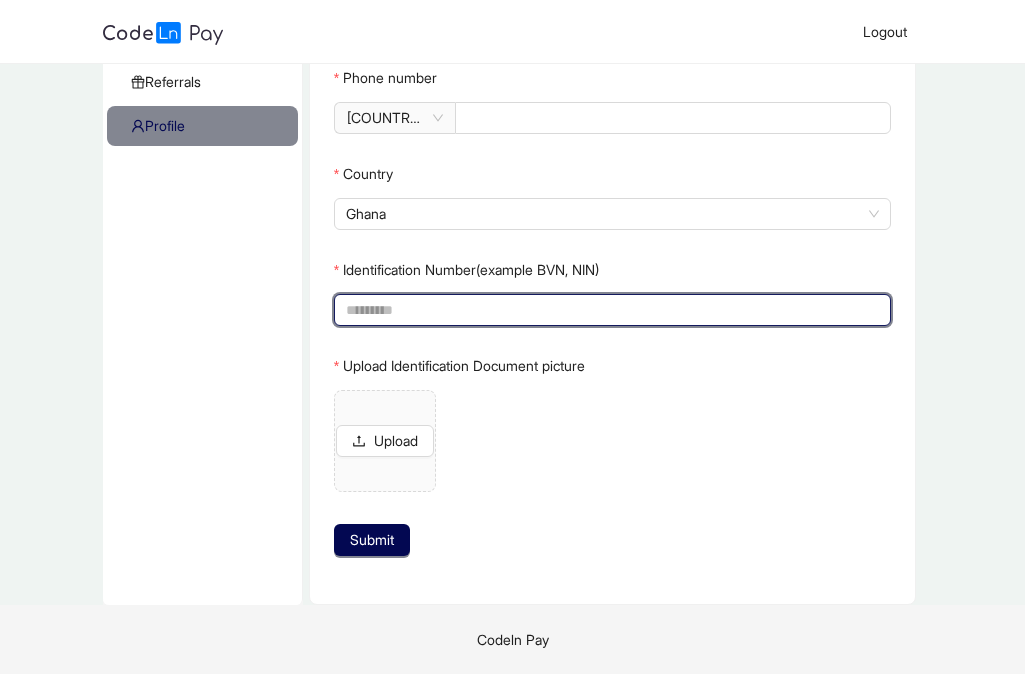click on "Identification Number(example BVN, NIN)" at bounding box center [611, 310] 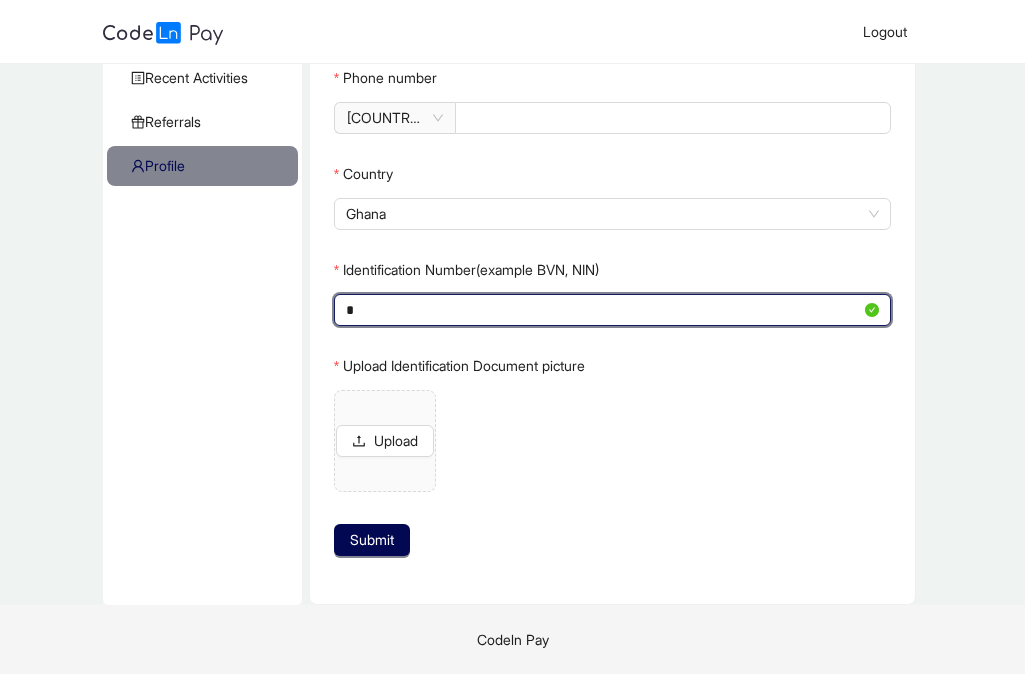scroll, scrollTop: 328, scrollLeft: 0, axis: vertical 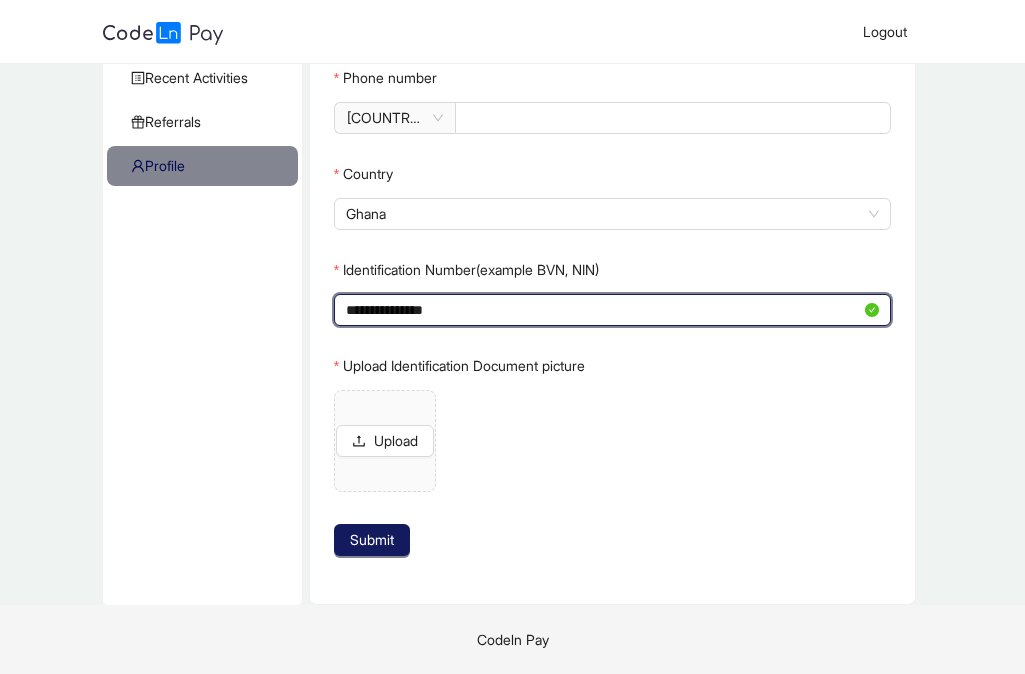 type on "**********" 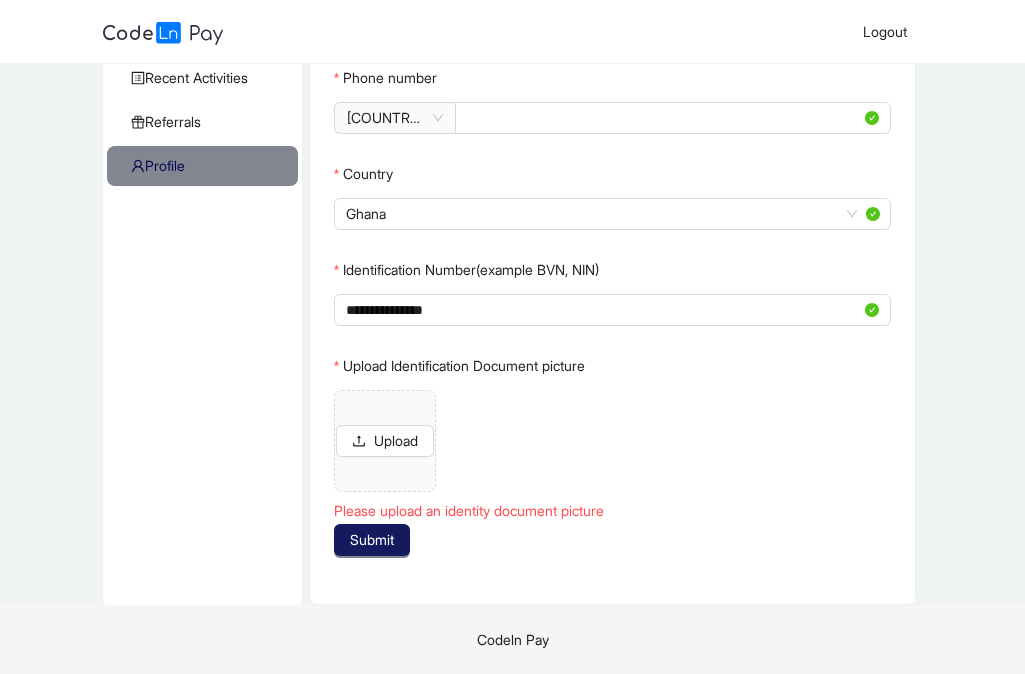 type 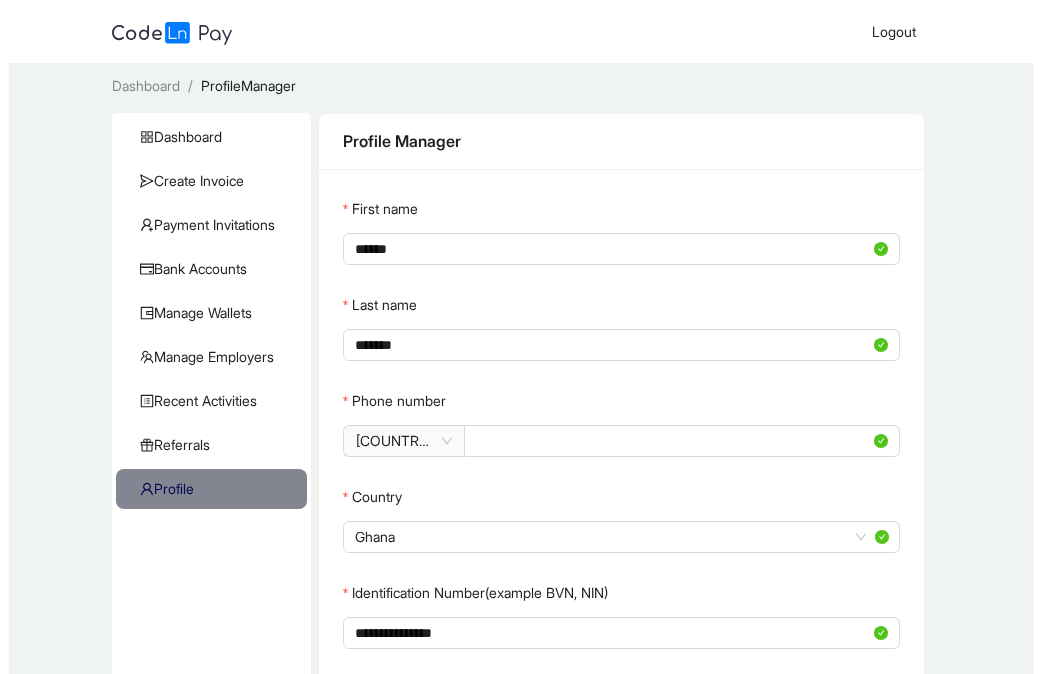 scroll, scrollTop: 0, scrollLeft: 0, axis: both 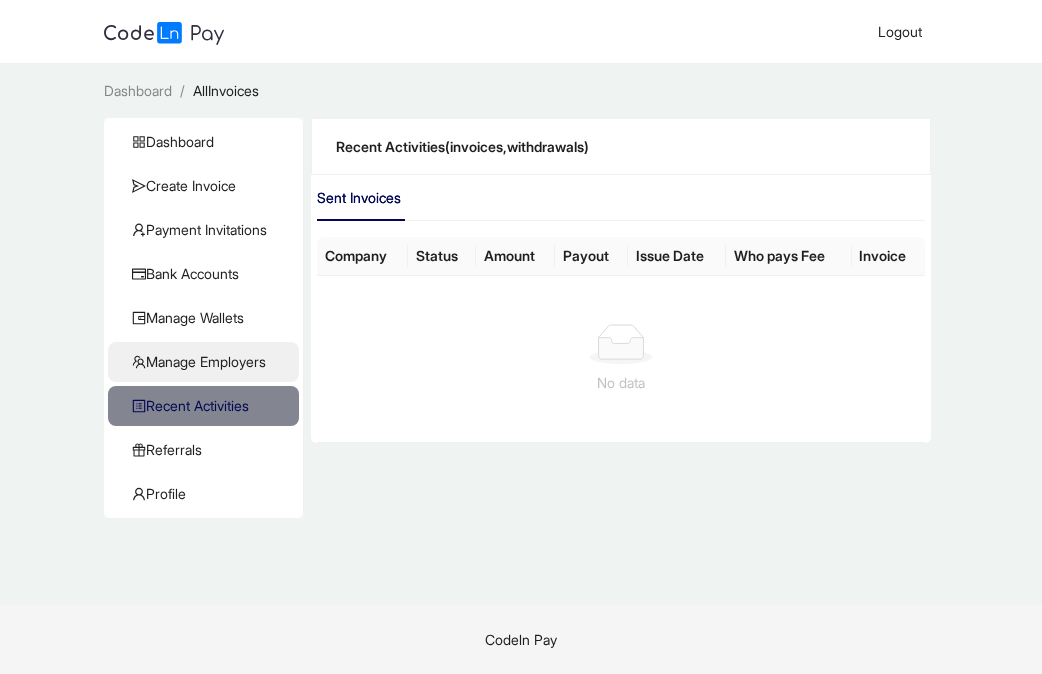 click on "Manage Employers" 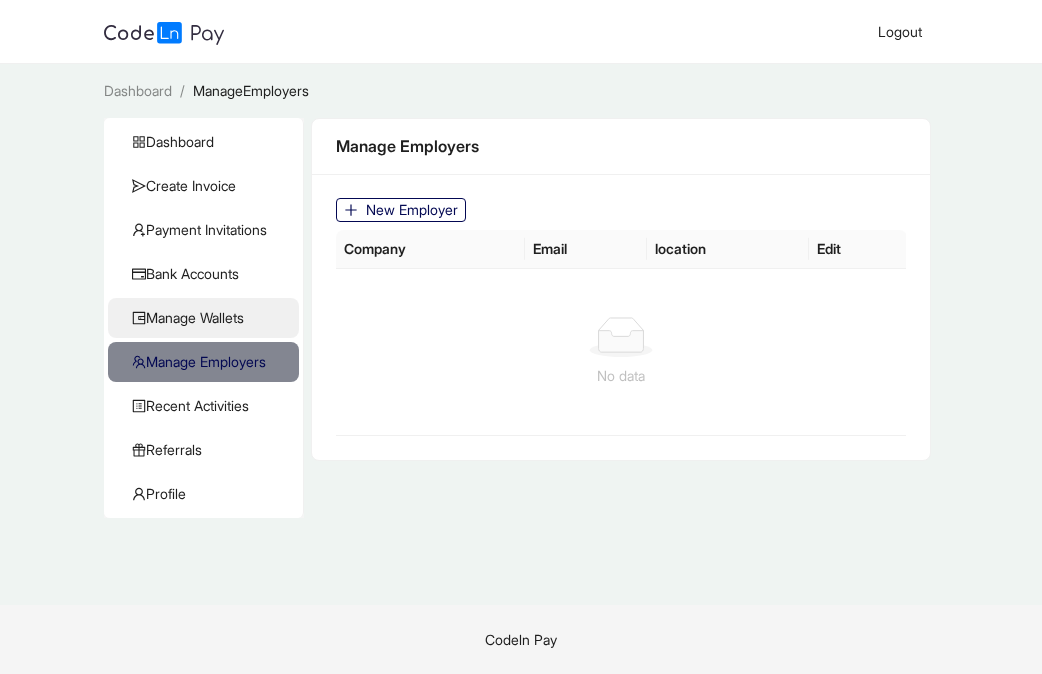 click on "Manage Wallets" 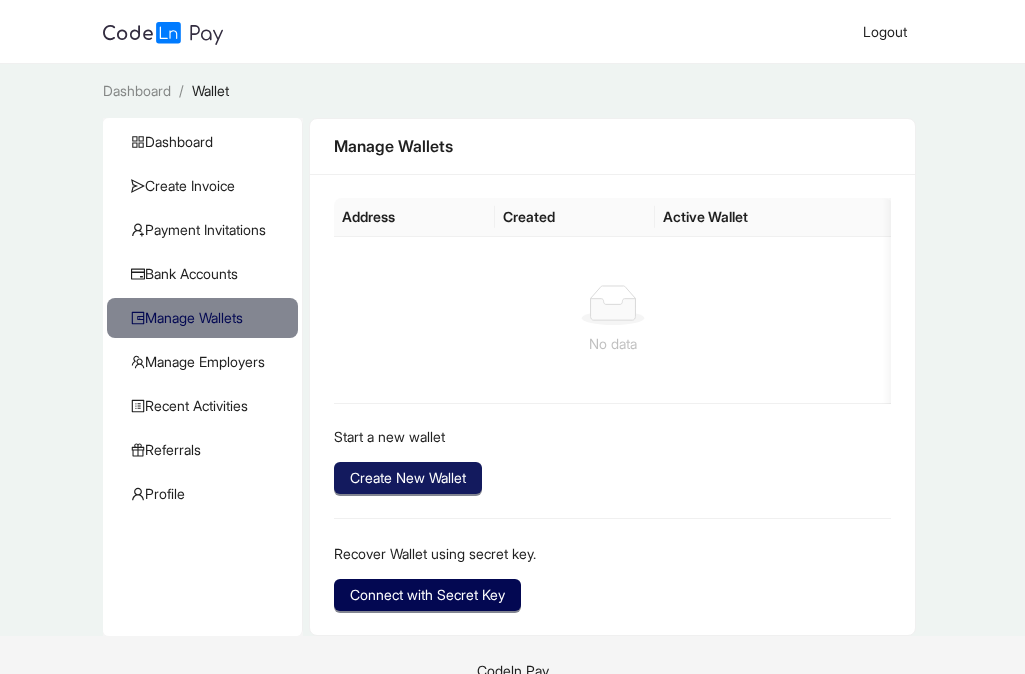 click on "Create New Wallet" 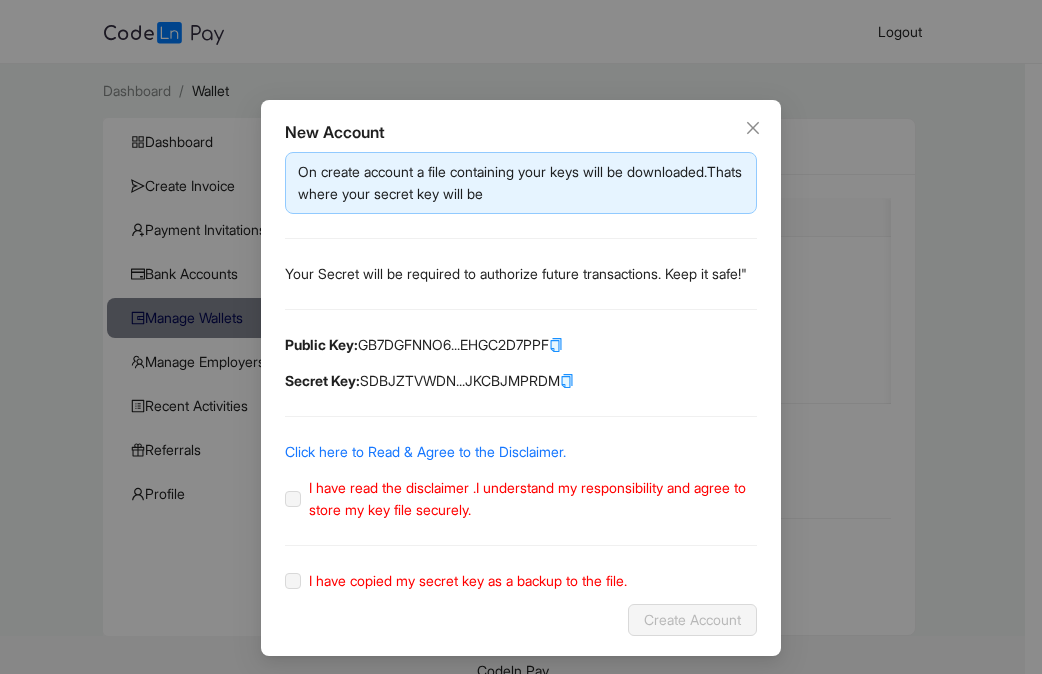 click on "I have read the disclaimer .I understand my responsibility and agree to store my key file securely." 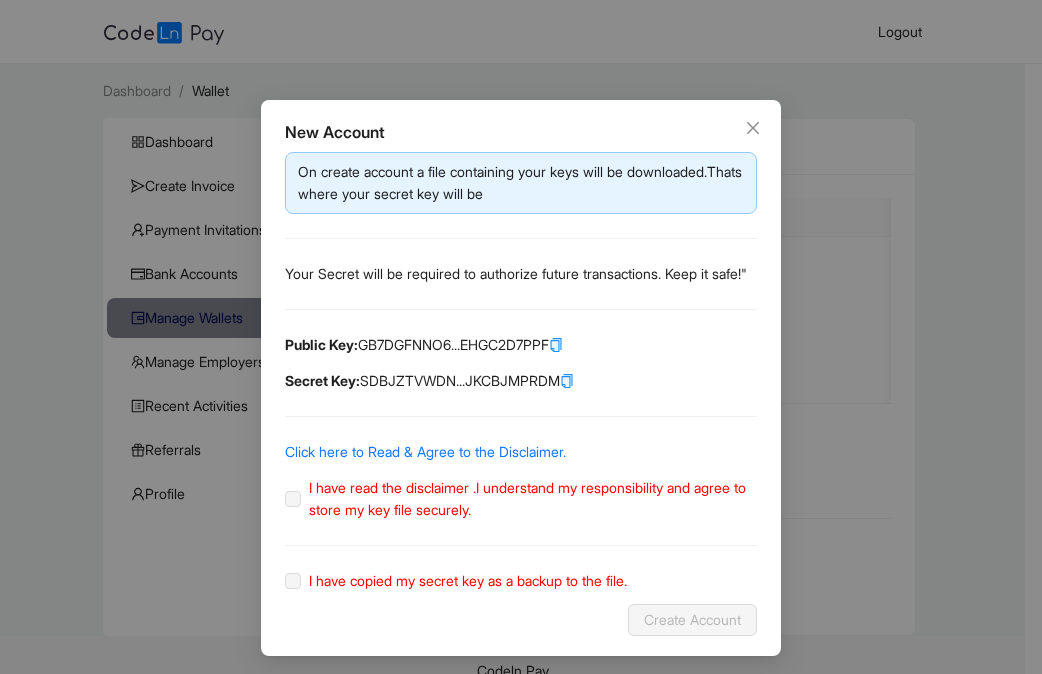 click on "I have read the disclaimer .I understand my responsibility and agree to store my key file securely." at bounding box center [529, 499] 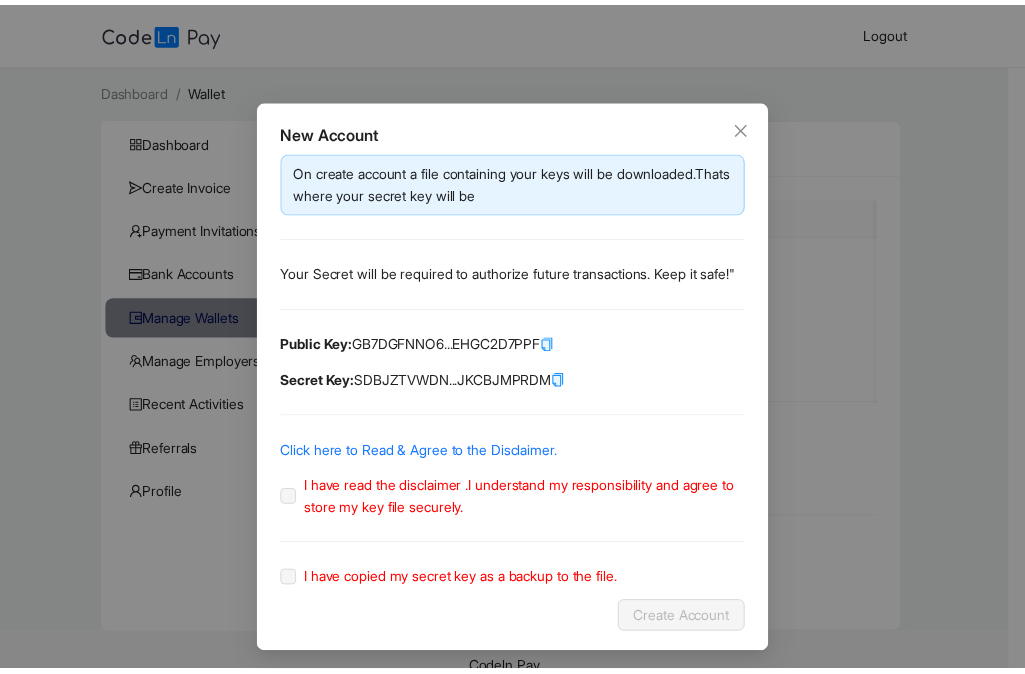 scroll, scrollTop: 28, scrollLeft: 0, axis: vertical 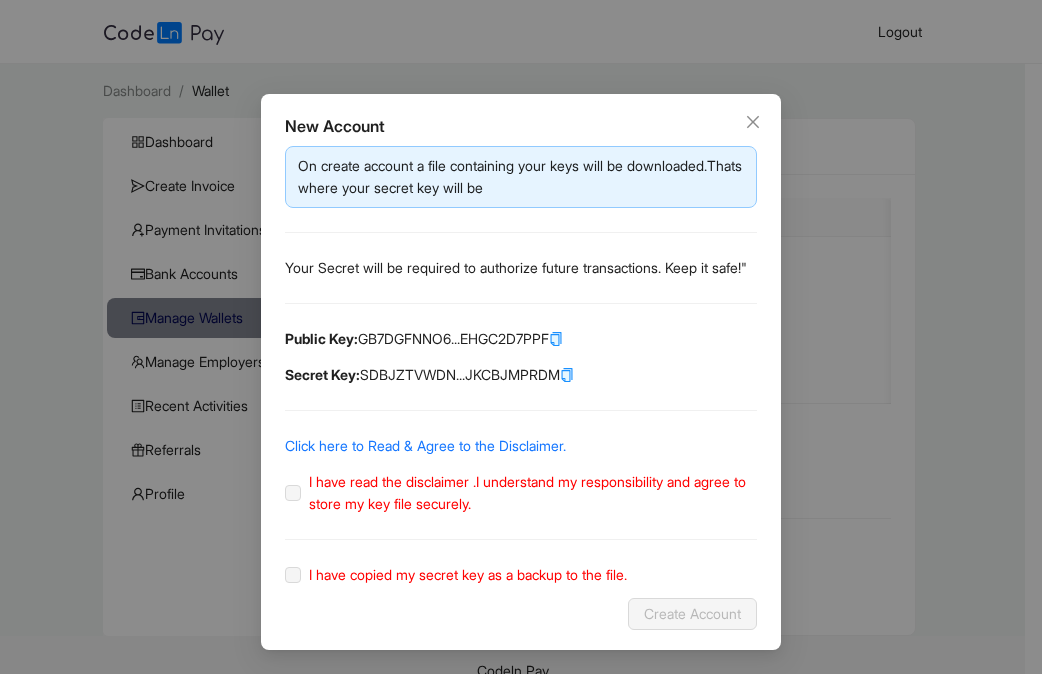click on "I have copied my secret key as a backup to the file." 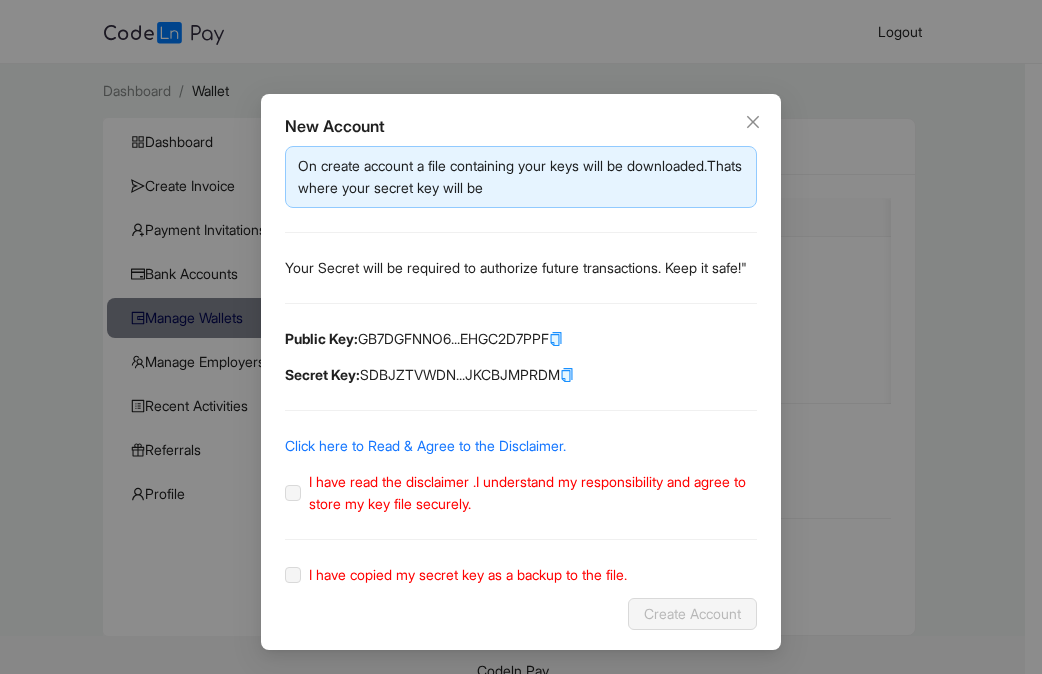 click on "I have read the disclaimer .I understand my responsibility and agree to store my key file securely." 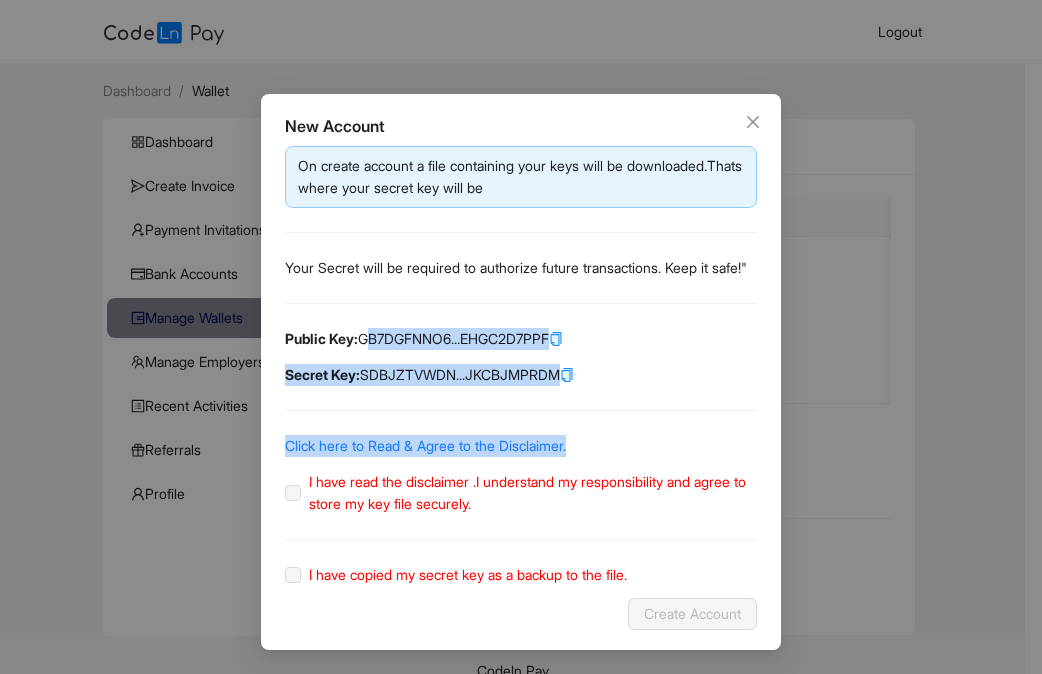 drag, startPoint x: 291, startPoint y: 494, endPoint x: 420, endPoint y: 339, distance: 201.65813 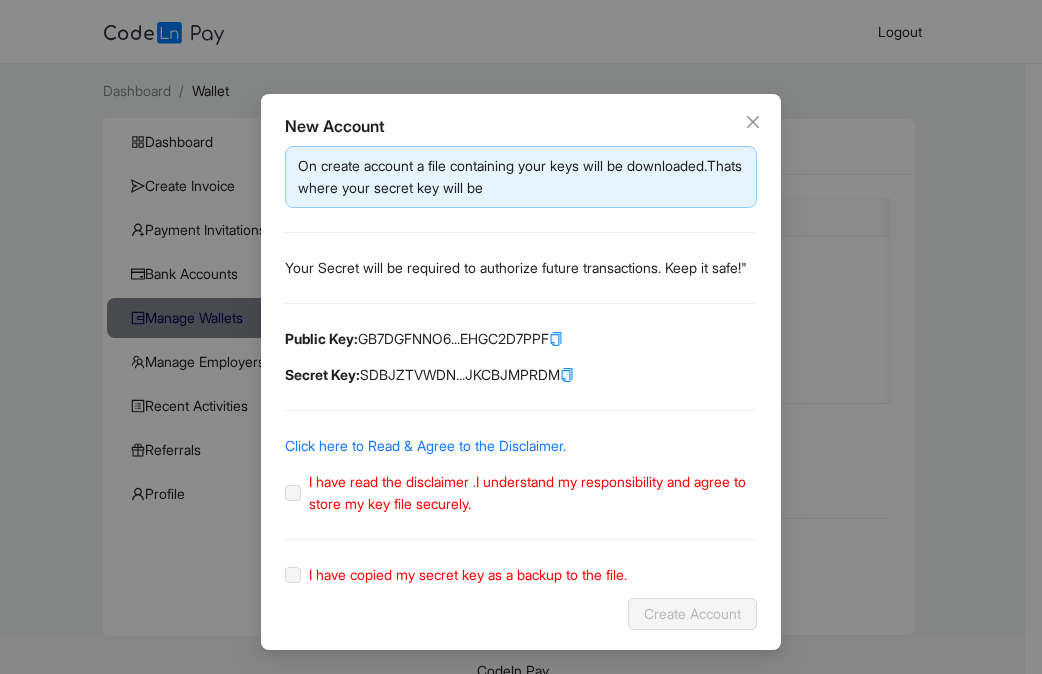click on "New Account On create account  a file containing your keys will be downloaded.Thats where your secret key will be  Your Secret will be required to authorize future transactions. Keep it safe!"  Public Key:  GB7DGFNNO6...EHGC2D7PPF  Secret Key:  SDBJZTVWDN...JKCBJMPRDM   Click here to Read & Agree to the Disclaimer.   I have read the disclaimer .I understand my responsibility and agree to store my key file securely.   I have copied my secret key as a backup to the file.  Create Account" at bounding box center [521, 372] 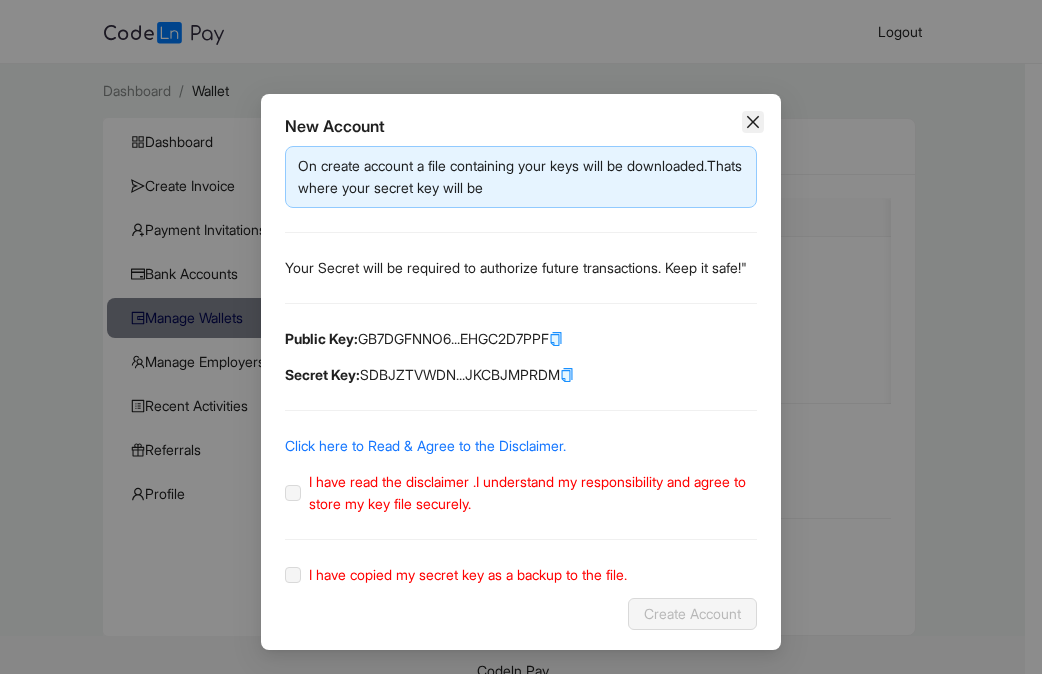 click 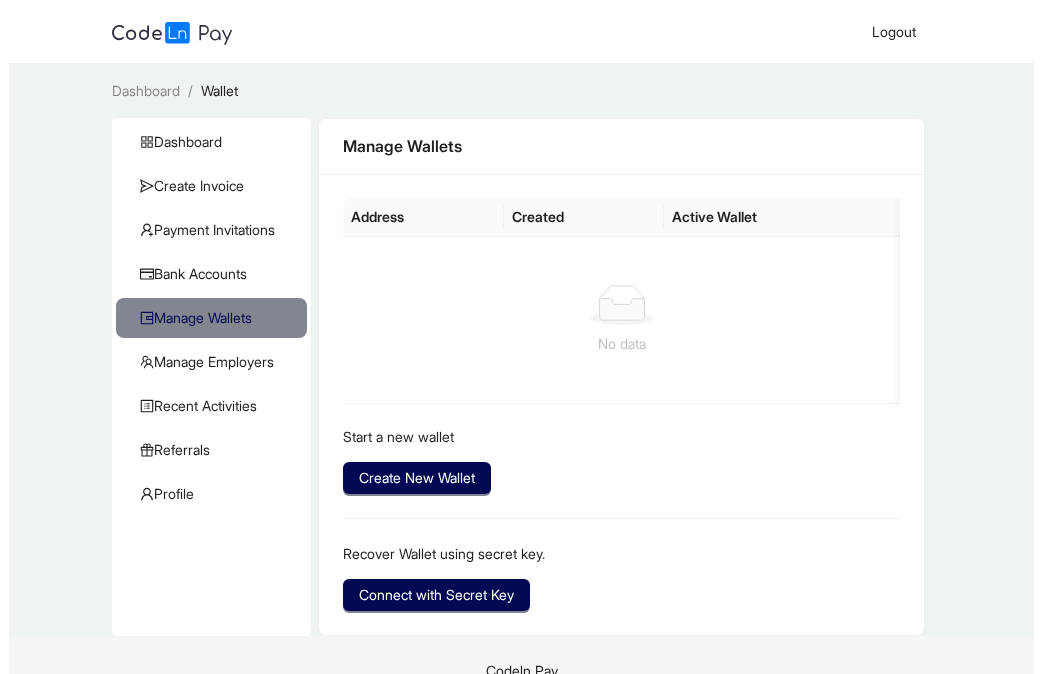scroll, scrollTop: 0, scrollLeft: 0, axis: both 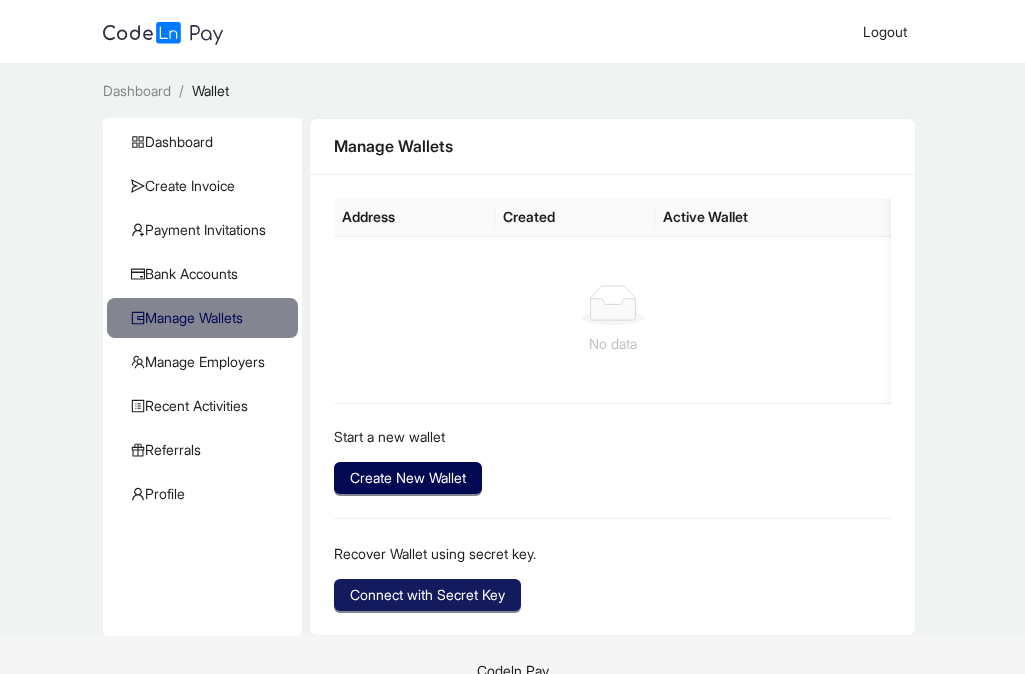 type 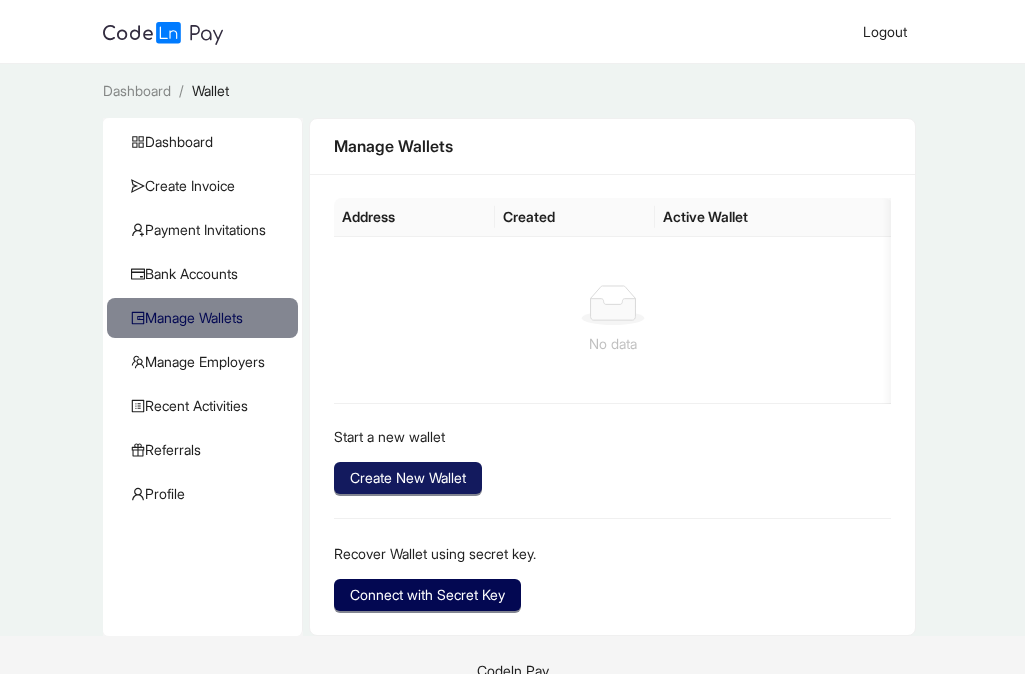 click on "Create New Wallet" at bounding box center [408, 478] 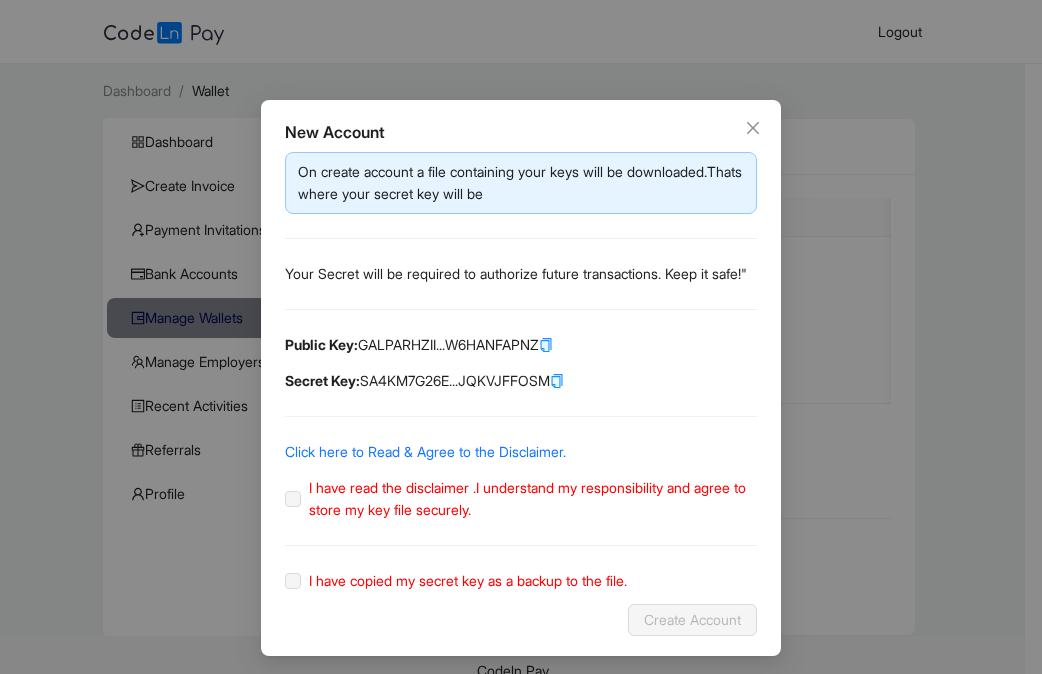 click on "I have read the disclaimer .I understand my responsibility and agree to store my key file securely." 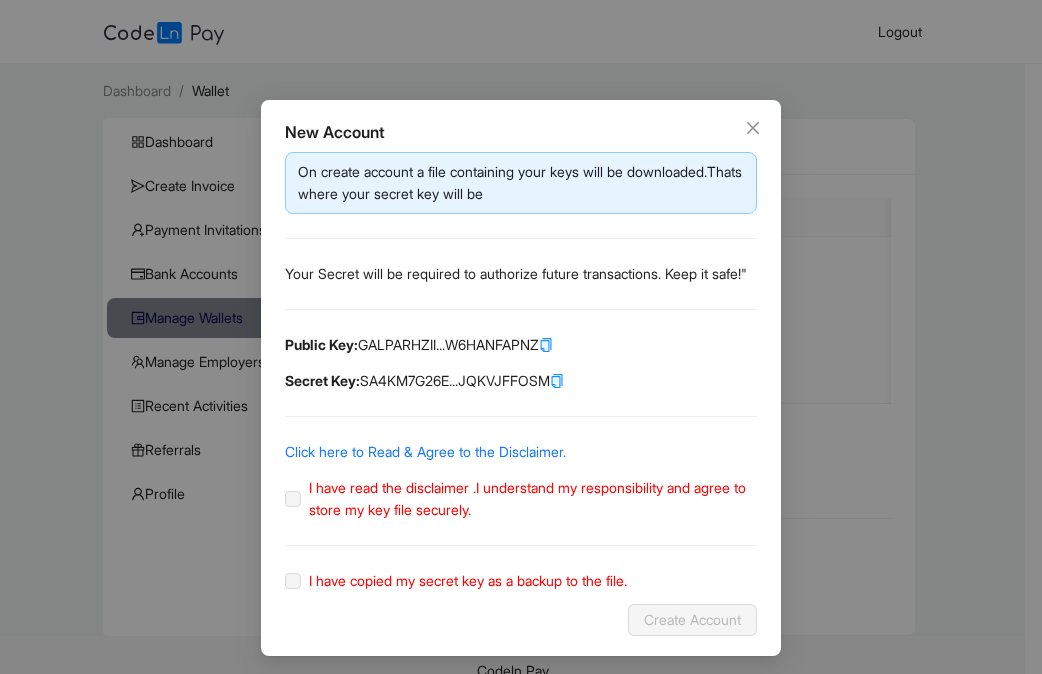 click on "On create account  a file containing your keys will be downloaded.Thats where your secret key will be  Your Secret will be required to authorize future transactions. Keep it safe!"  Public Key:  GALPARHZII...W6HANFAPNZ  Secret Key:  SA4KM7G26E...JQKVJFFOSM   Click here to Read & Agree to the Disclaimer.   I have read the disclaimer .I understand my responsibility and agree to store my key file securely.   I have copied my secret key as a backup to the file." at bounding box center [521, 372] 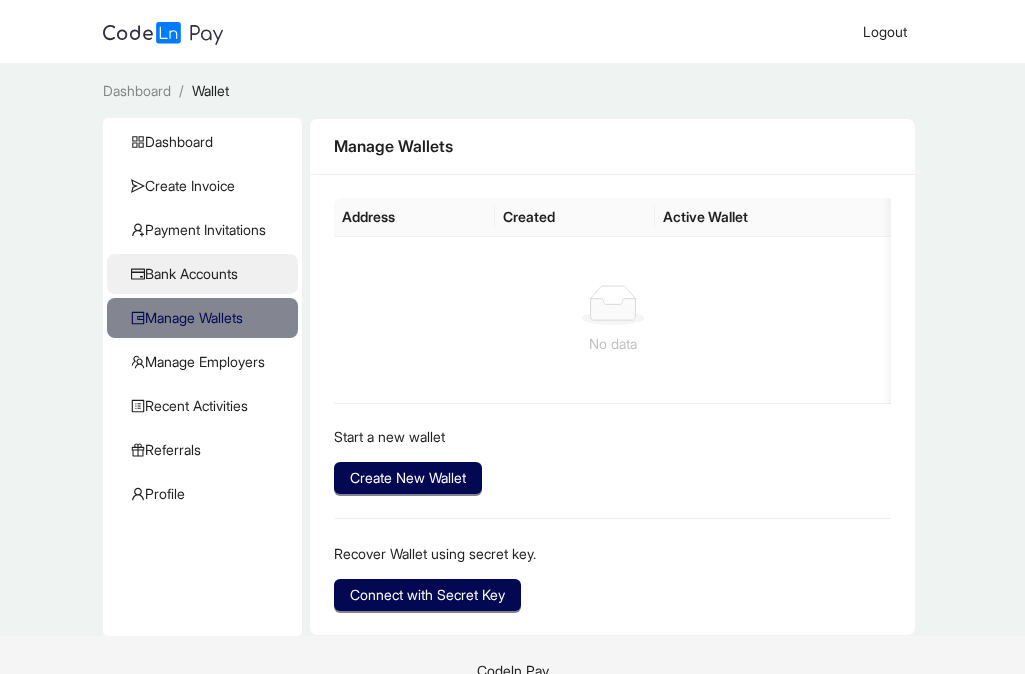 click on "Bank Accounts" 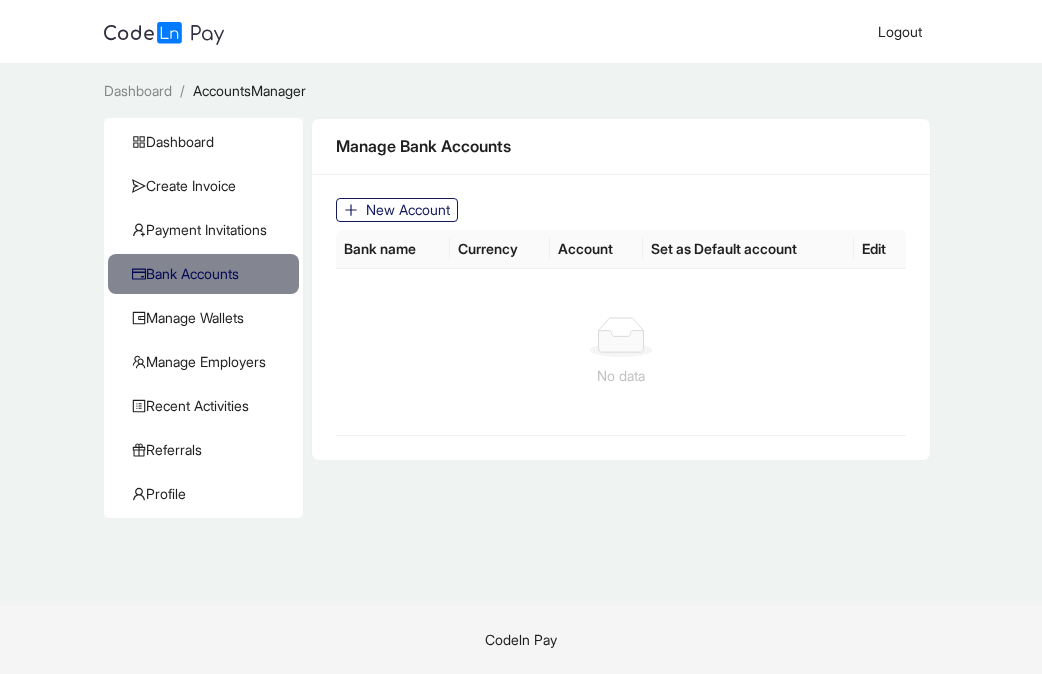 click on "New Account" 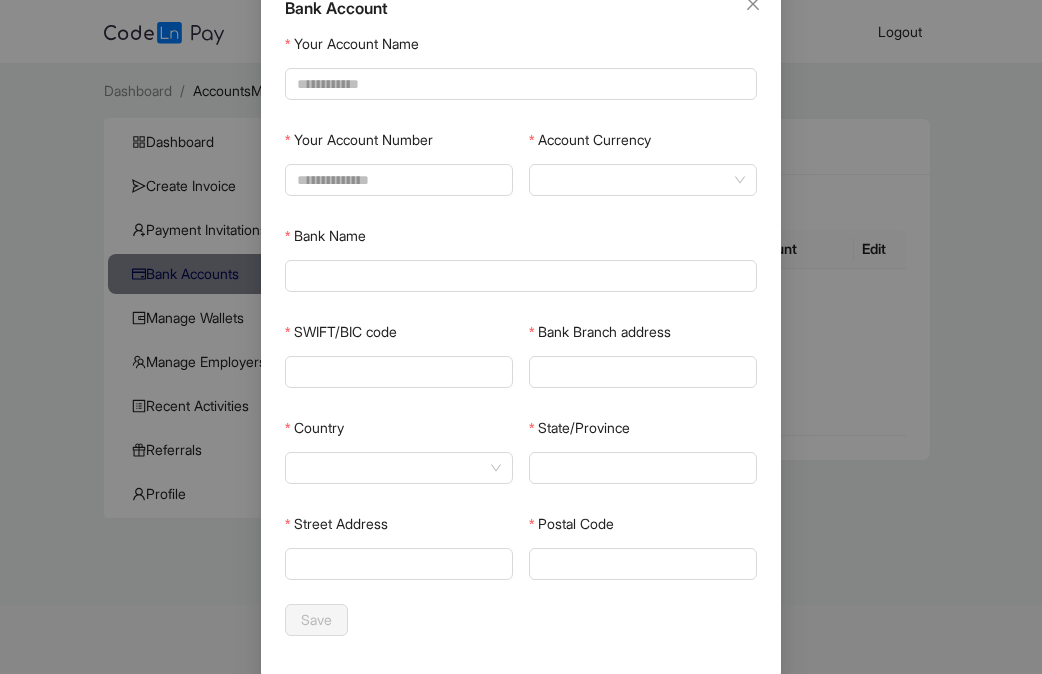 scroll, scrollTop: 154, scrollLeft: 0, axis: vertical 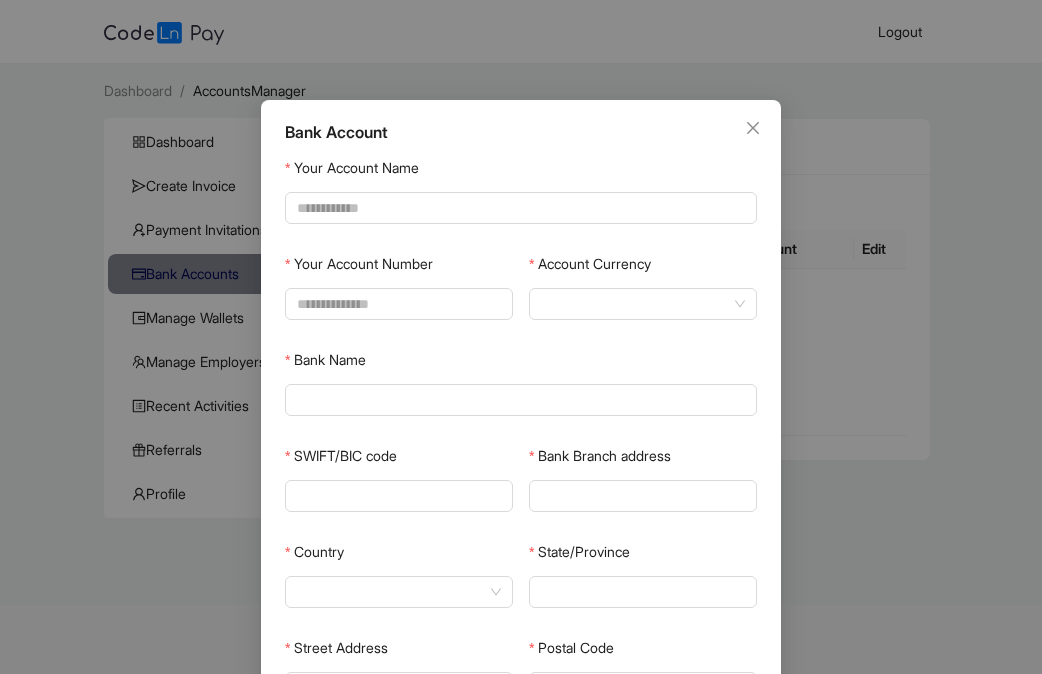 click on "Bank Account Your Account Name Your Account Number Account Currency  Bank Name SWIFT/BIC code Bank Branch address Country City State/Province Street Address Postal Code Save" at bounding box center (521, 337) 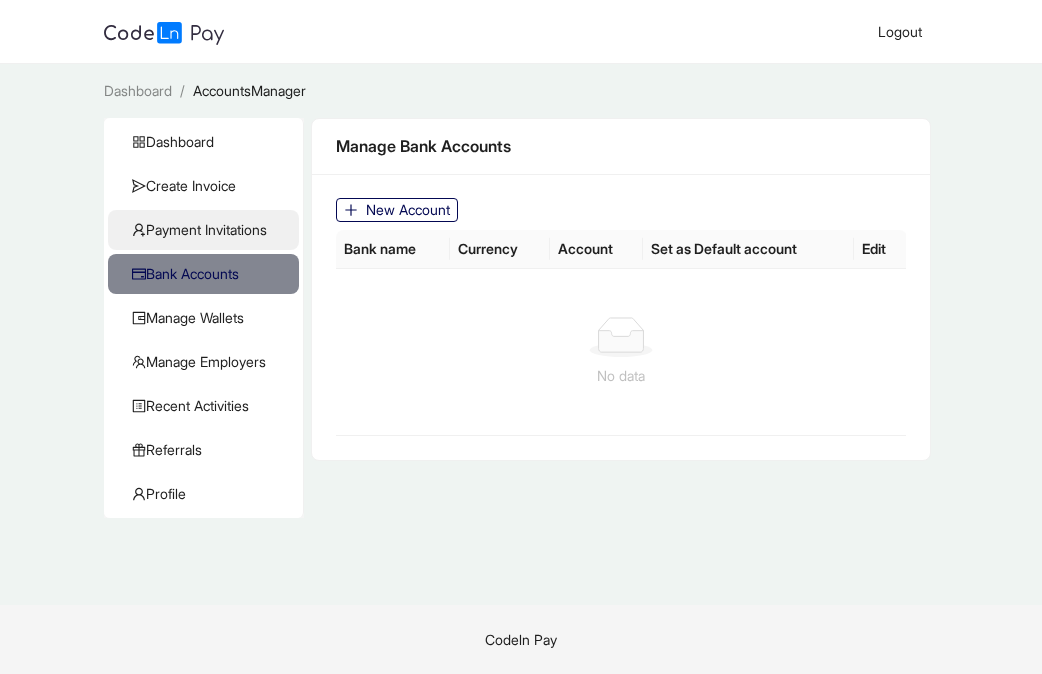 click on "Payment Invitations" 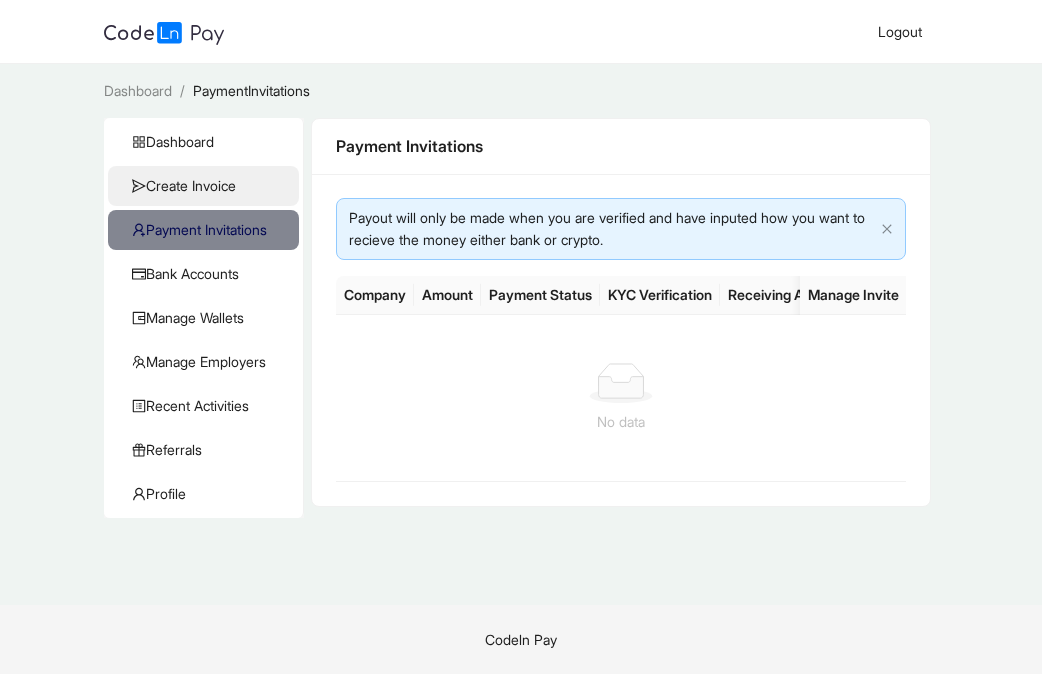 click on "Create Invoice" 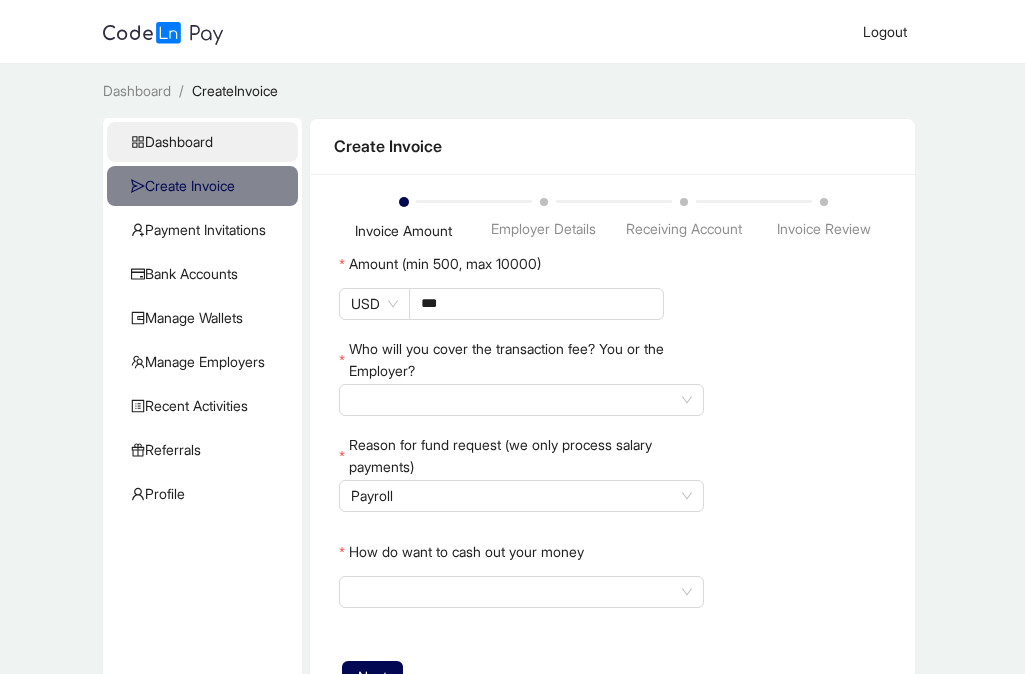 click on "Dashboard" 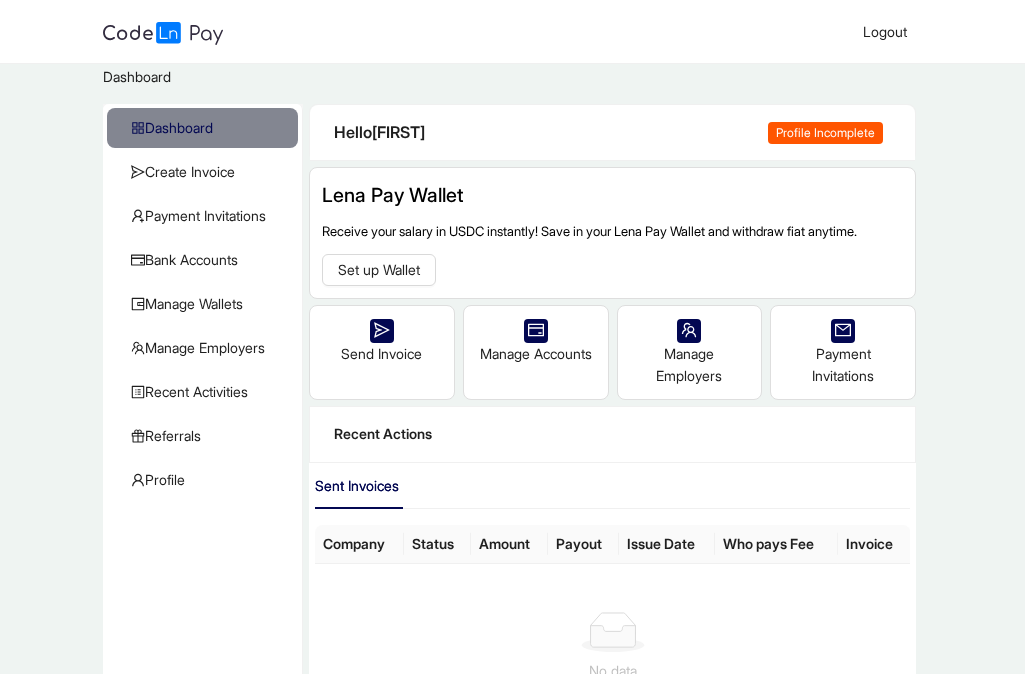 scroll, scrollTop: 0, scrollLeft: 0, axis: both 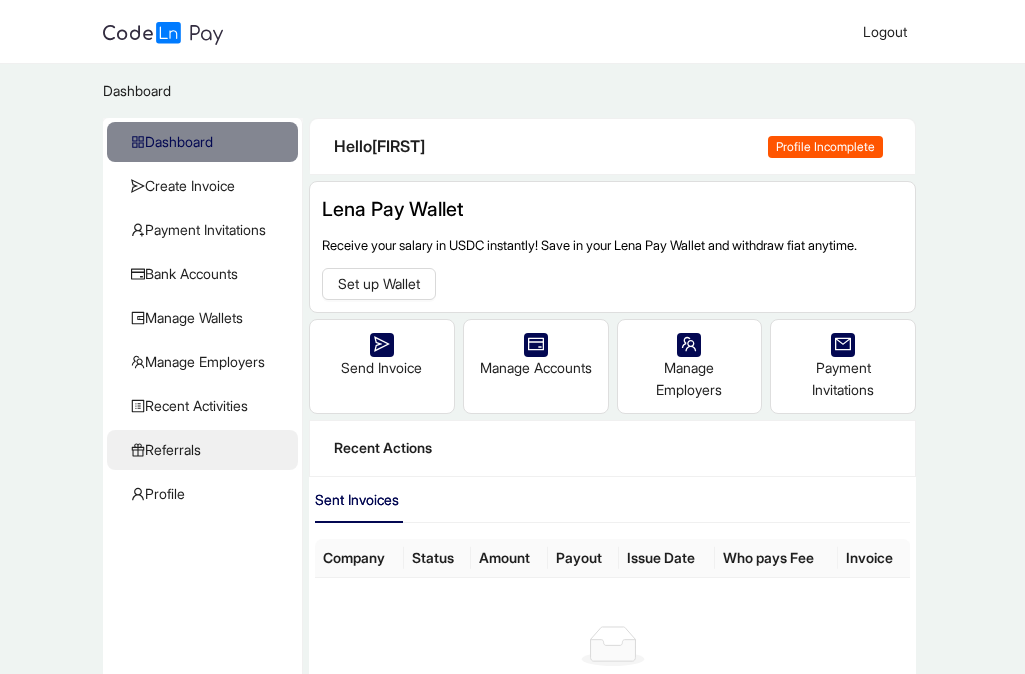 click on "Referrals" 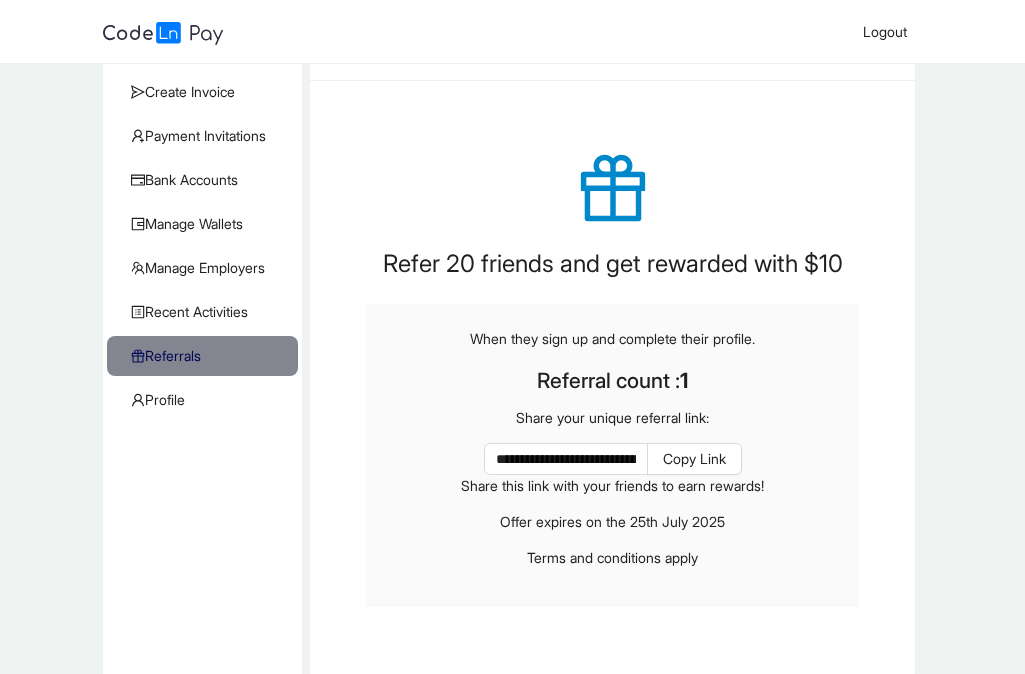 scroll, scrollTop: 101, scrollLeft: 0, axis: vertical 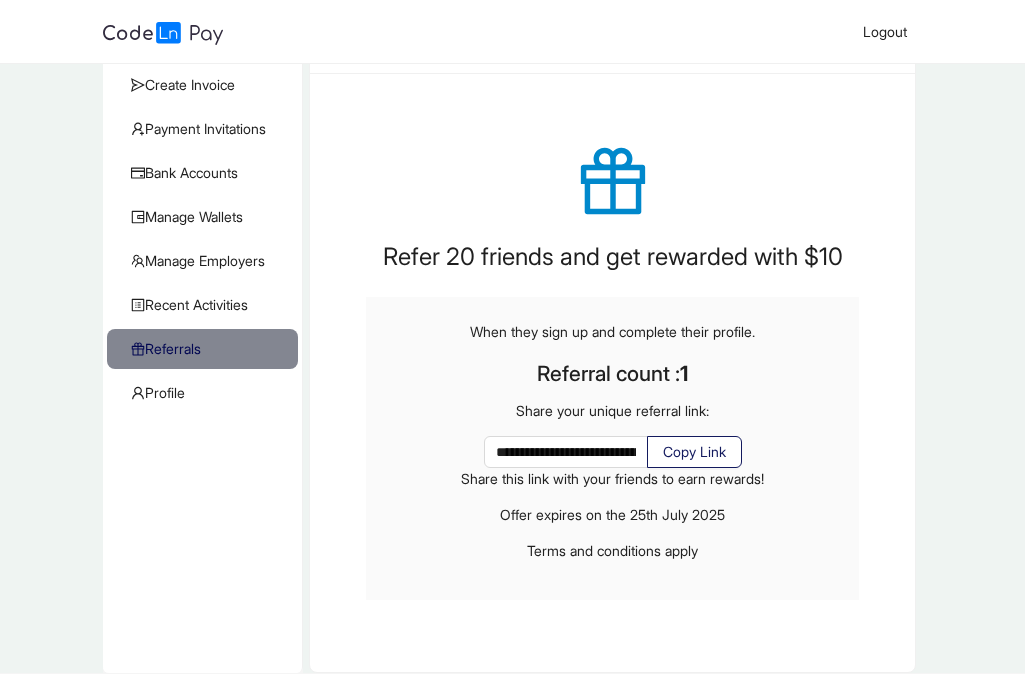click on "Copy Link" 